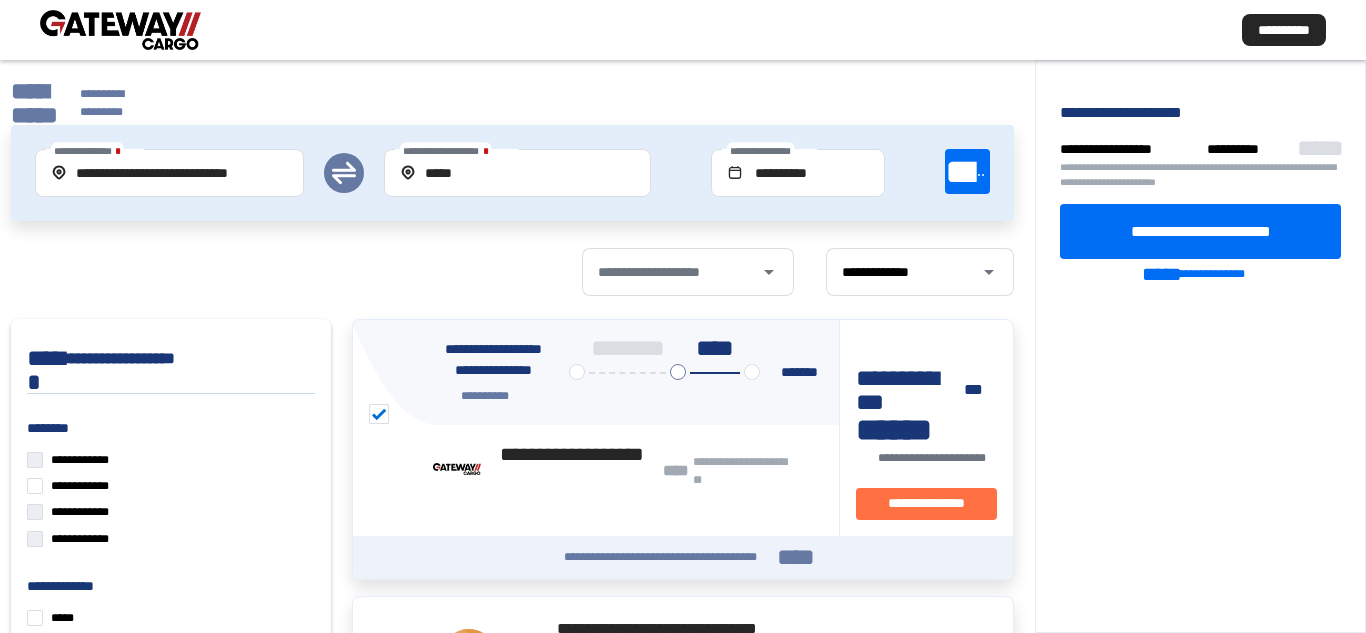 scroll, scrollTop: 0, scrollLeft: 0, axis: both 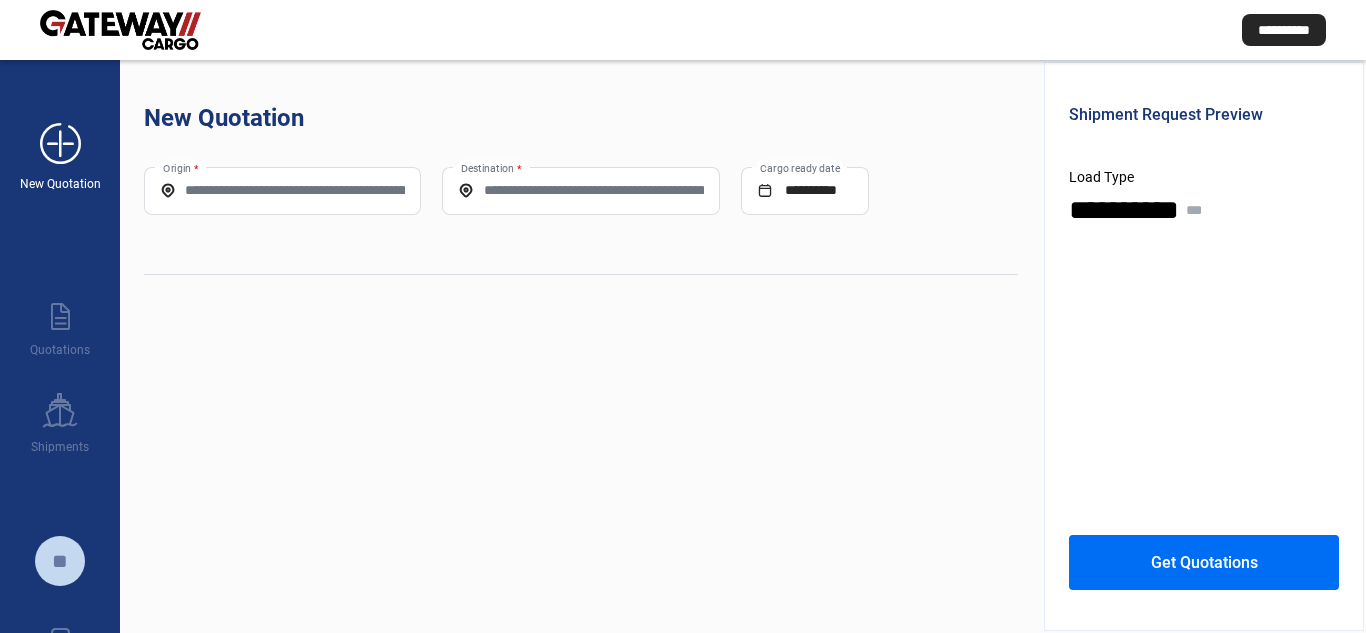 click on "add_new" at bounding box center (60, 144) 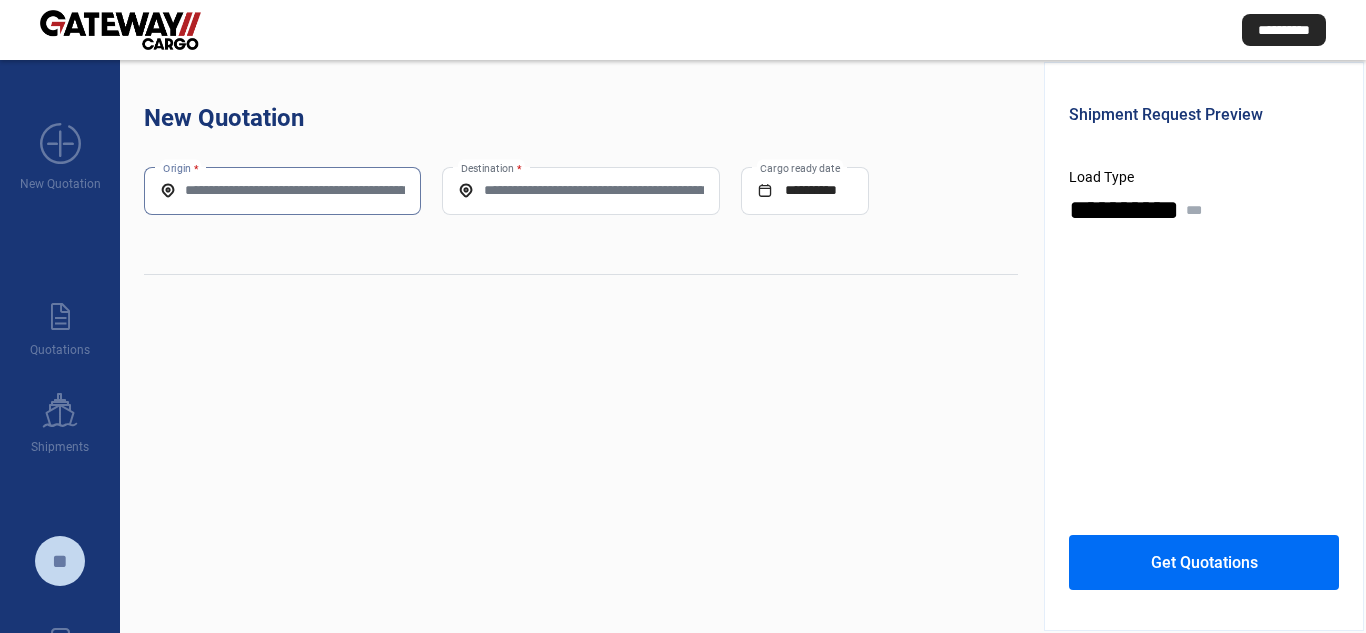 click on "Origin *" at bounding box center (282, 190) 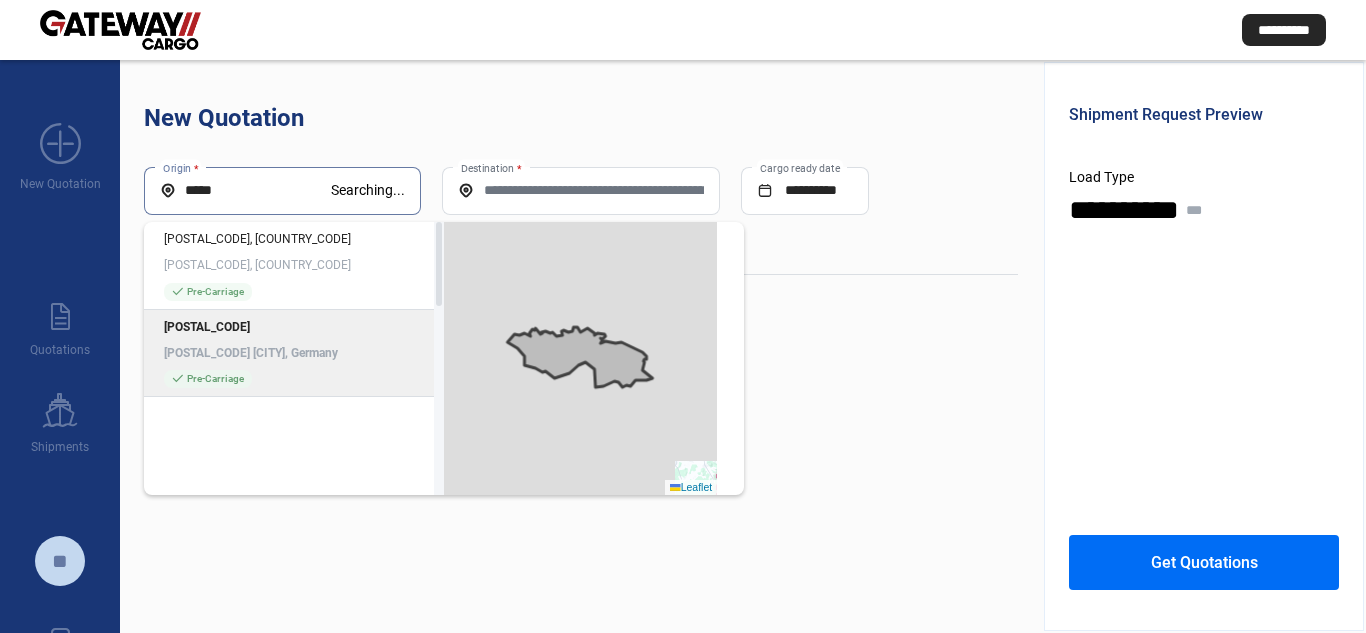 type on "*****" 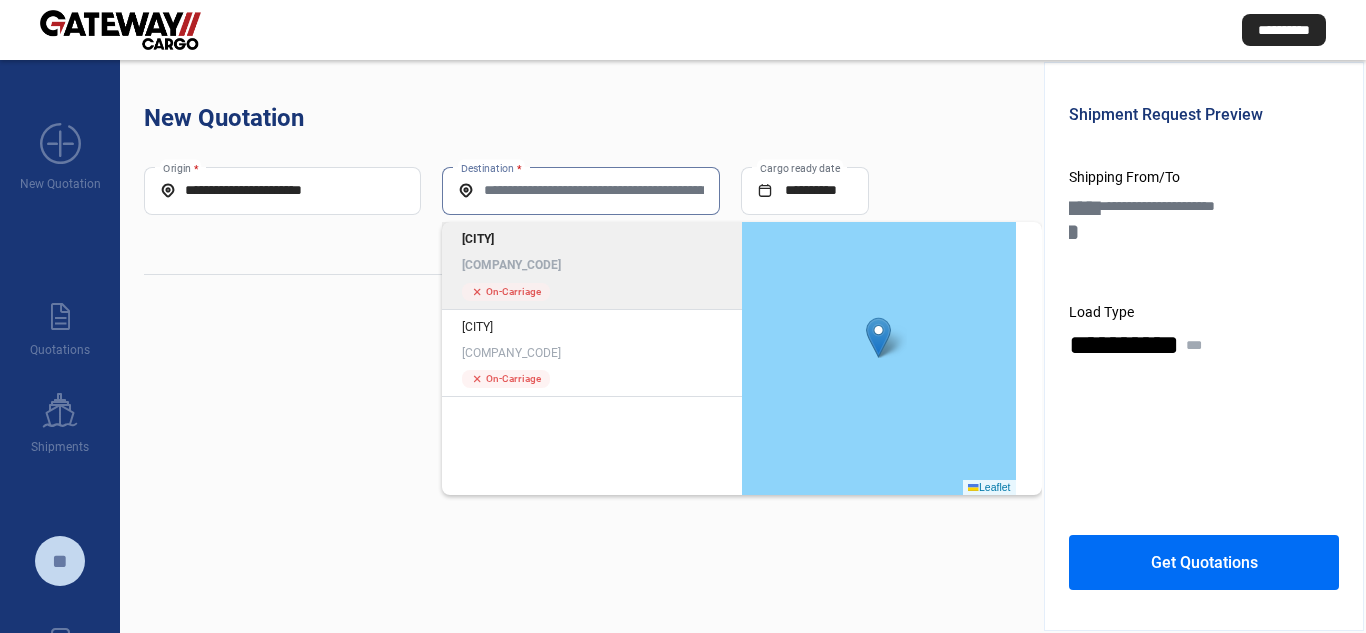 click on "Destination *" at bounding box center [580, 190] 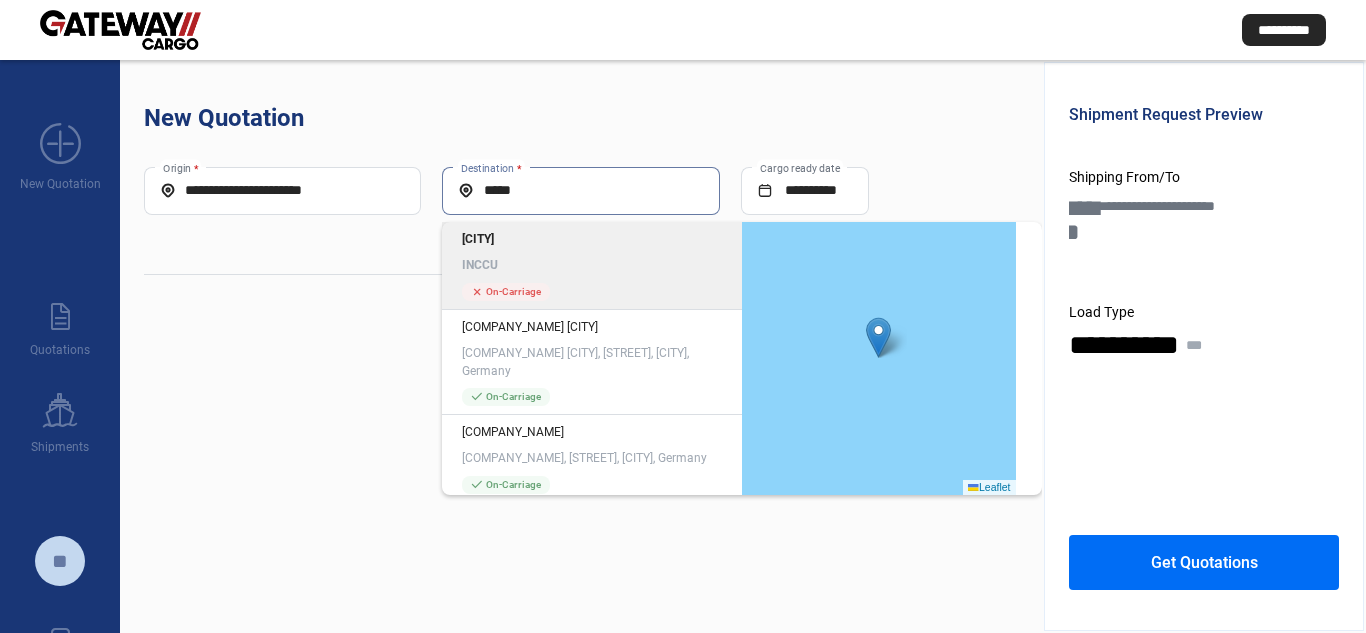 type on "*****" 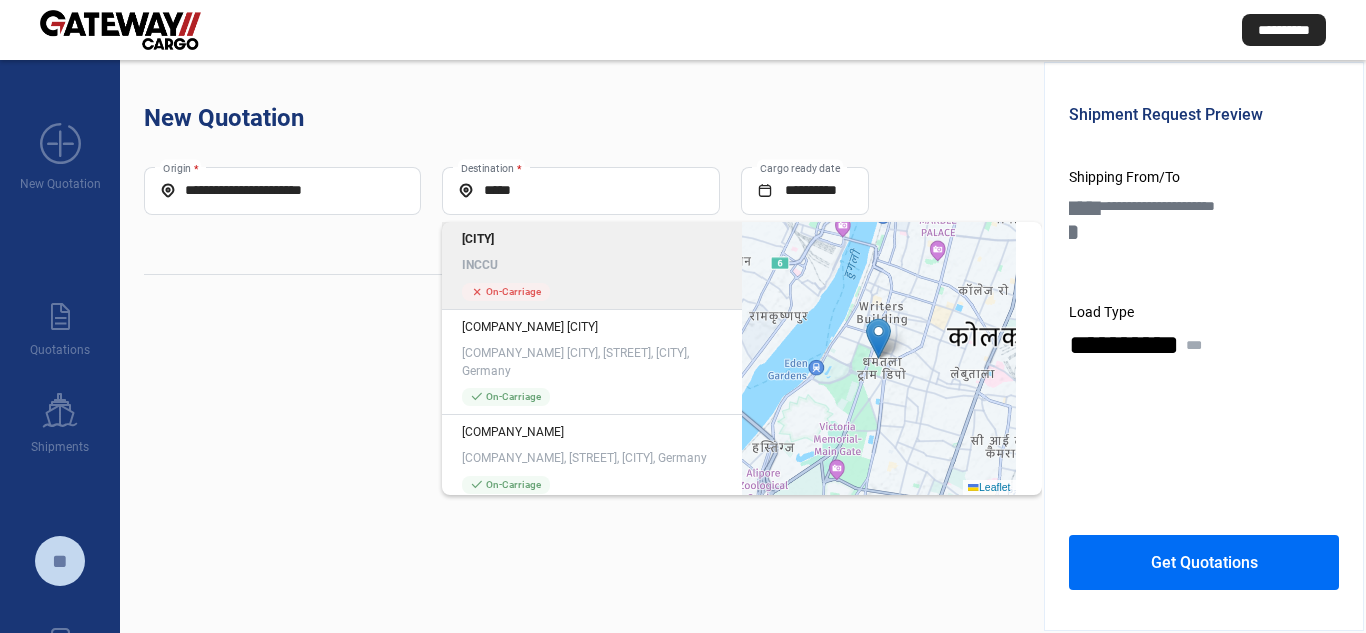 click on "INCCU" at bounding box center (592, 265) 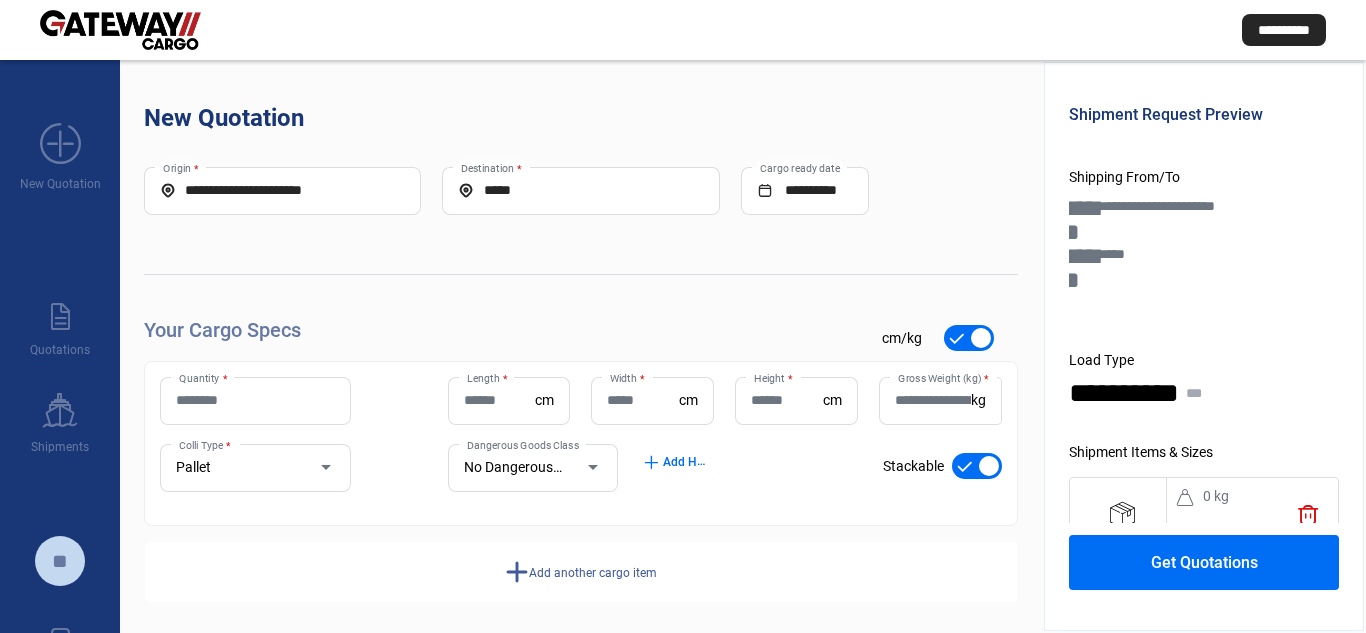 click on "Quantity *" at bounding box center (255, 400) 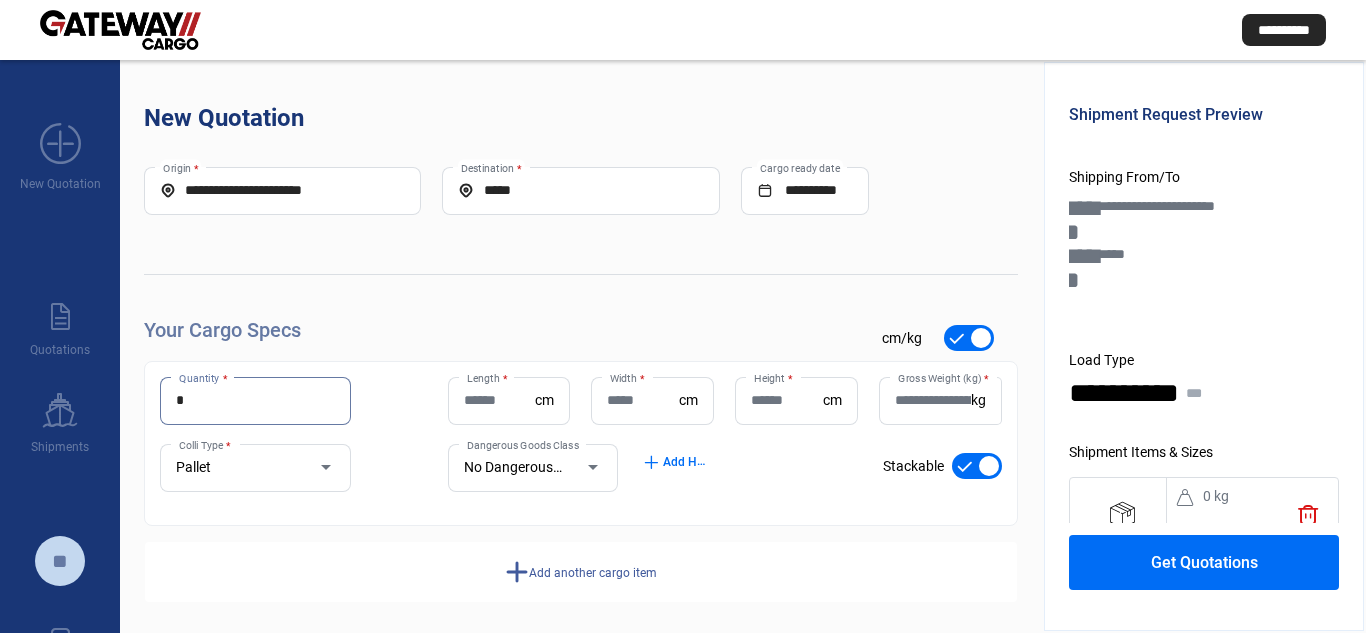 type on "*" 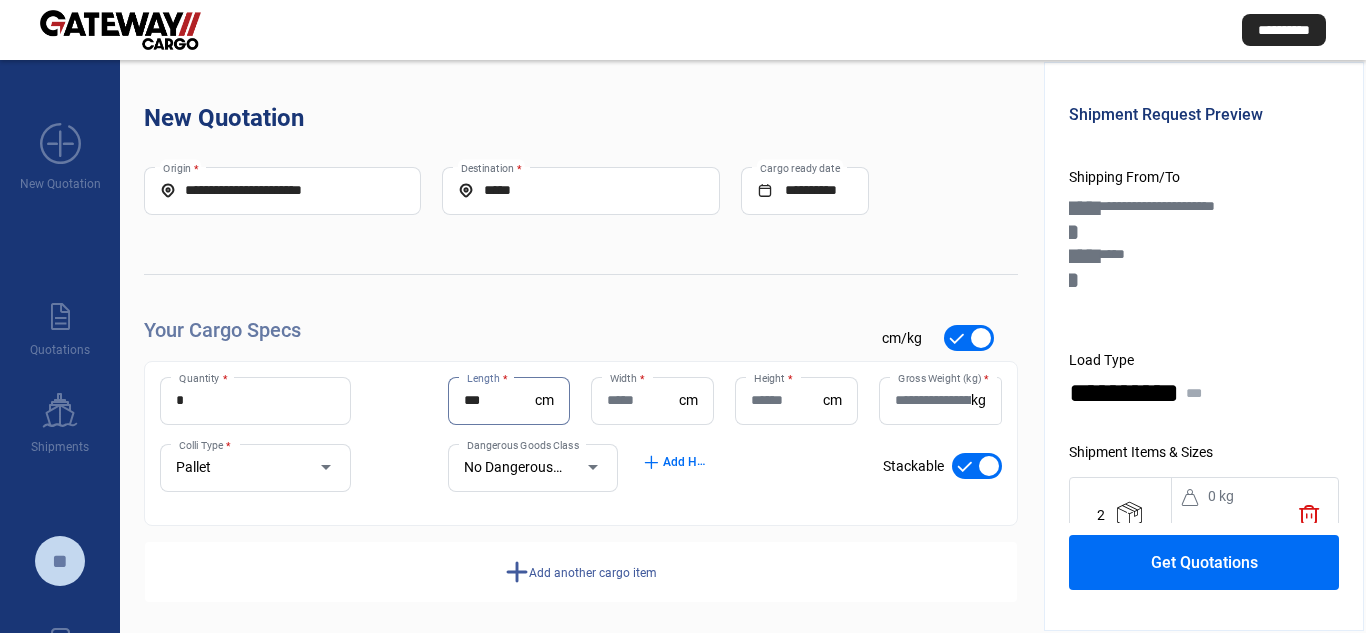 type on "***" 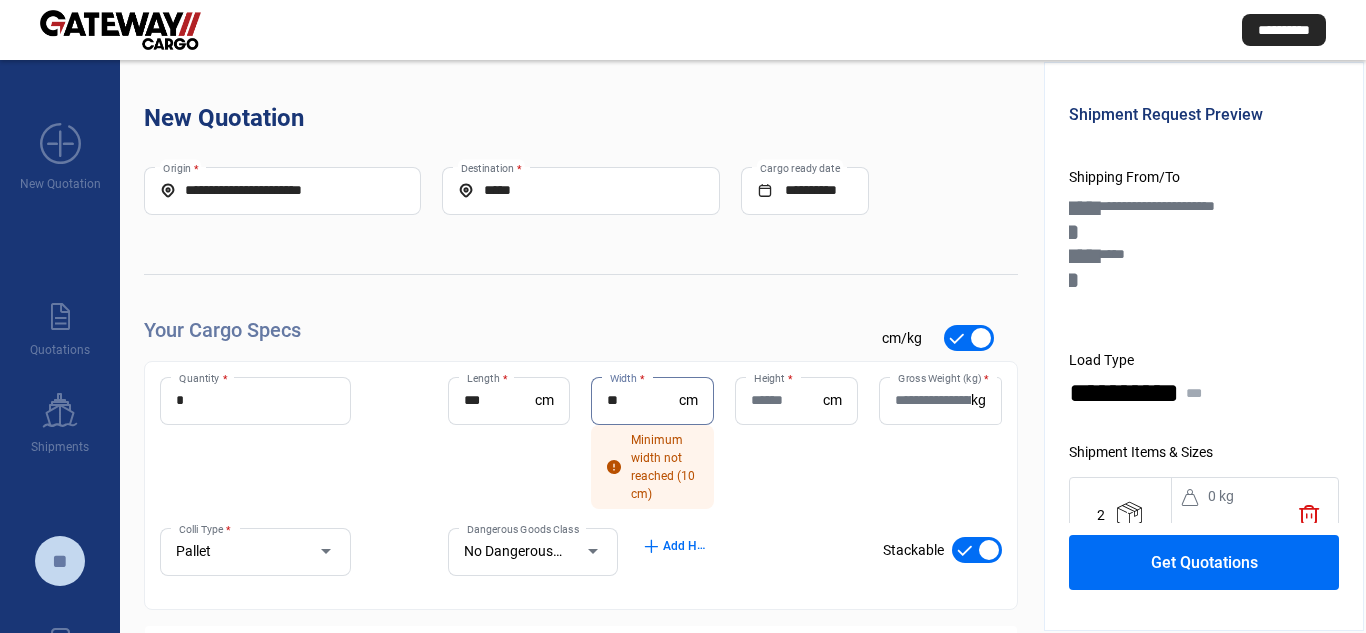 type on "**" 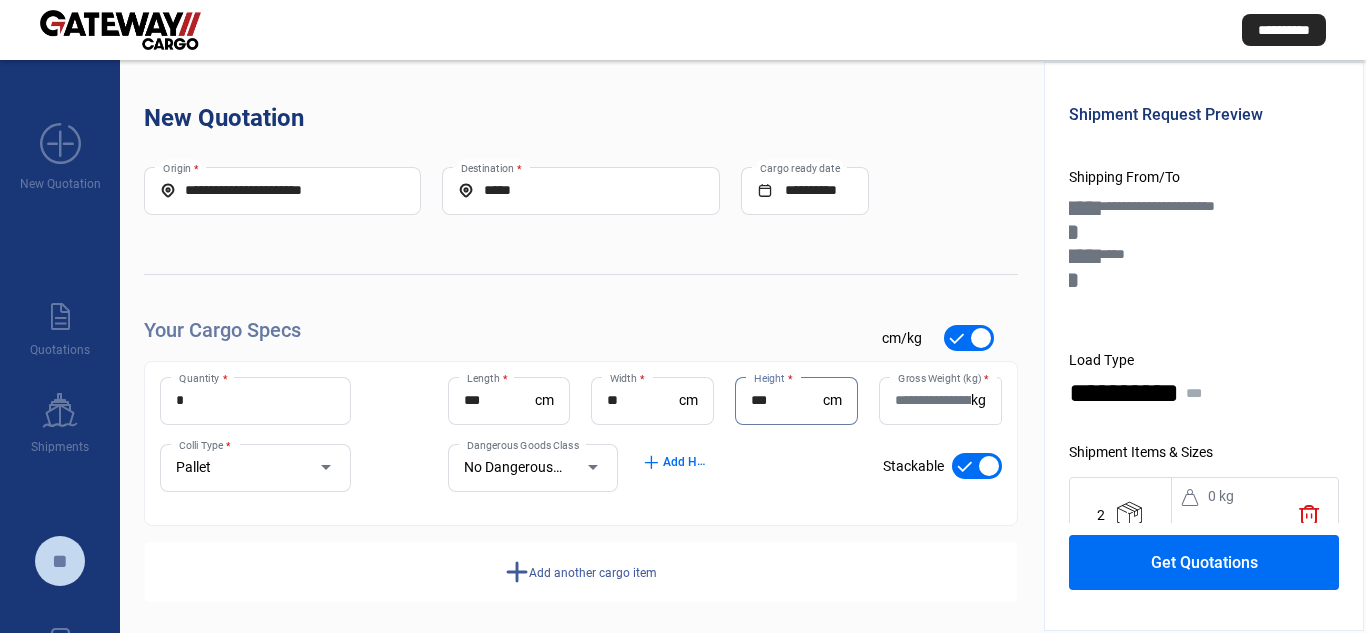 type on "***" 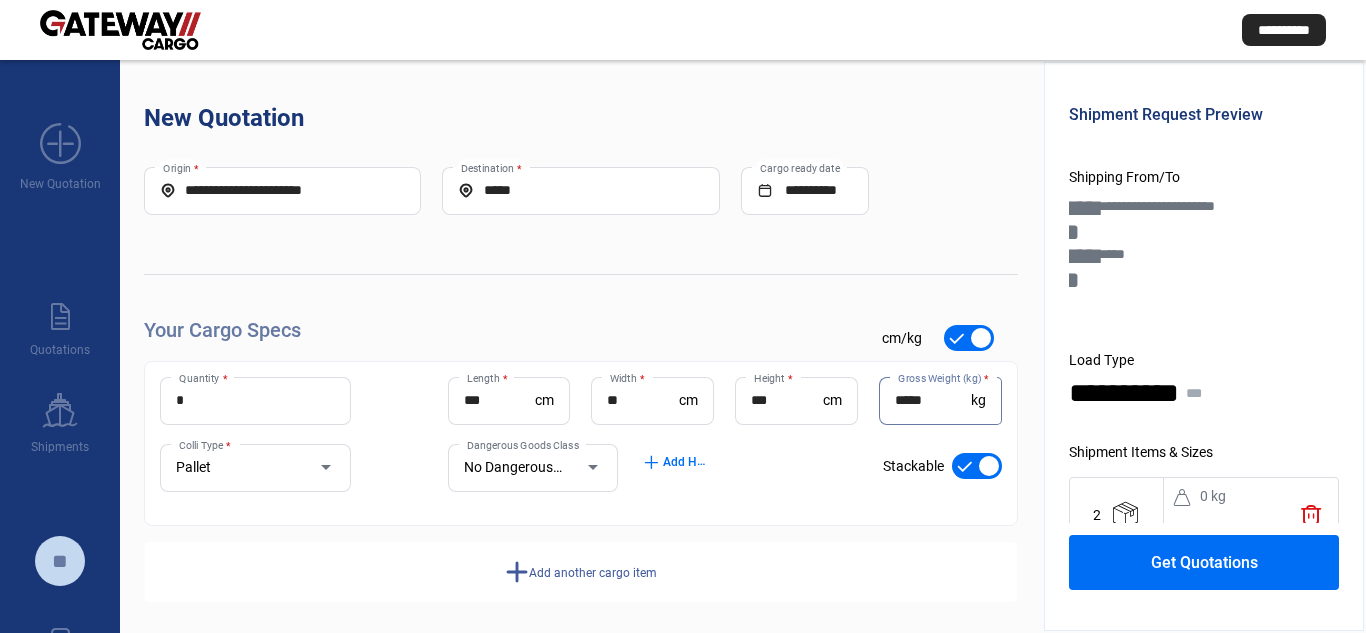 scroll, scrollTop: 10, scrollLeft: 0, axis: vertical 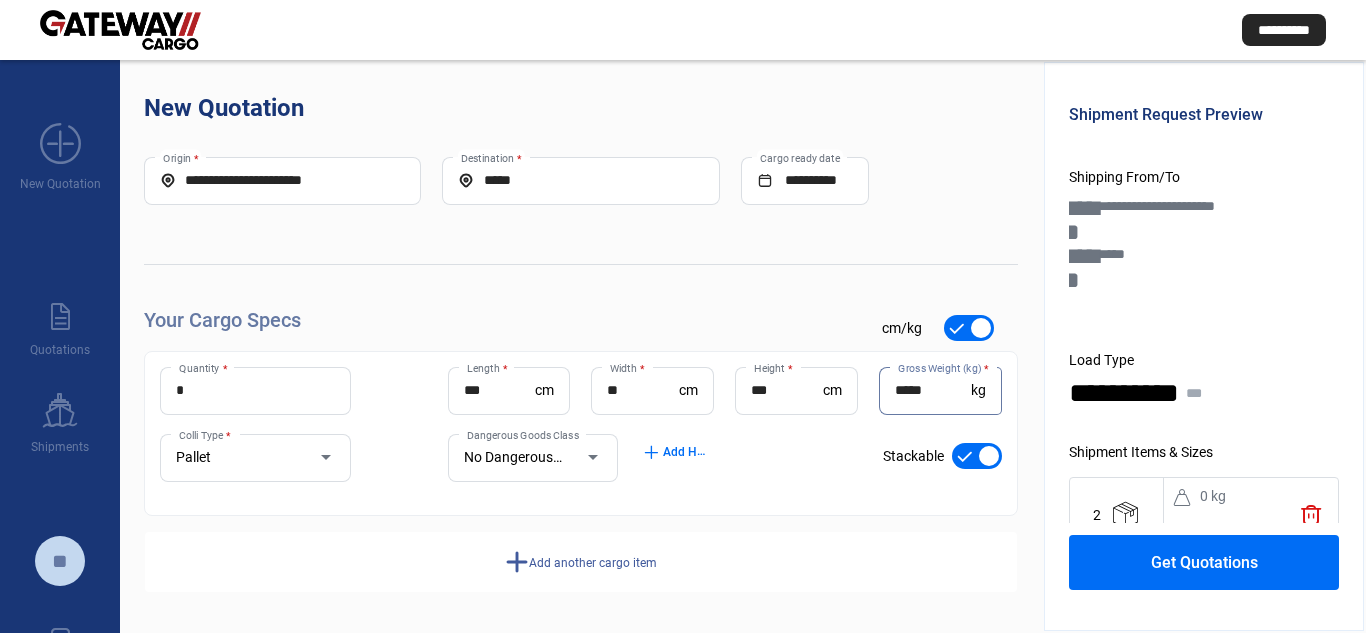 type on "*****" 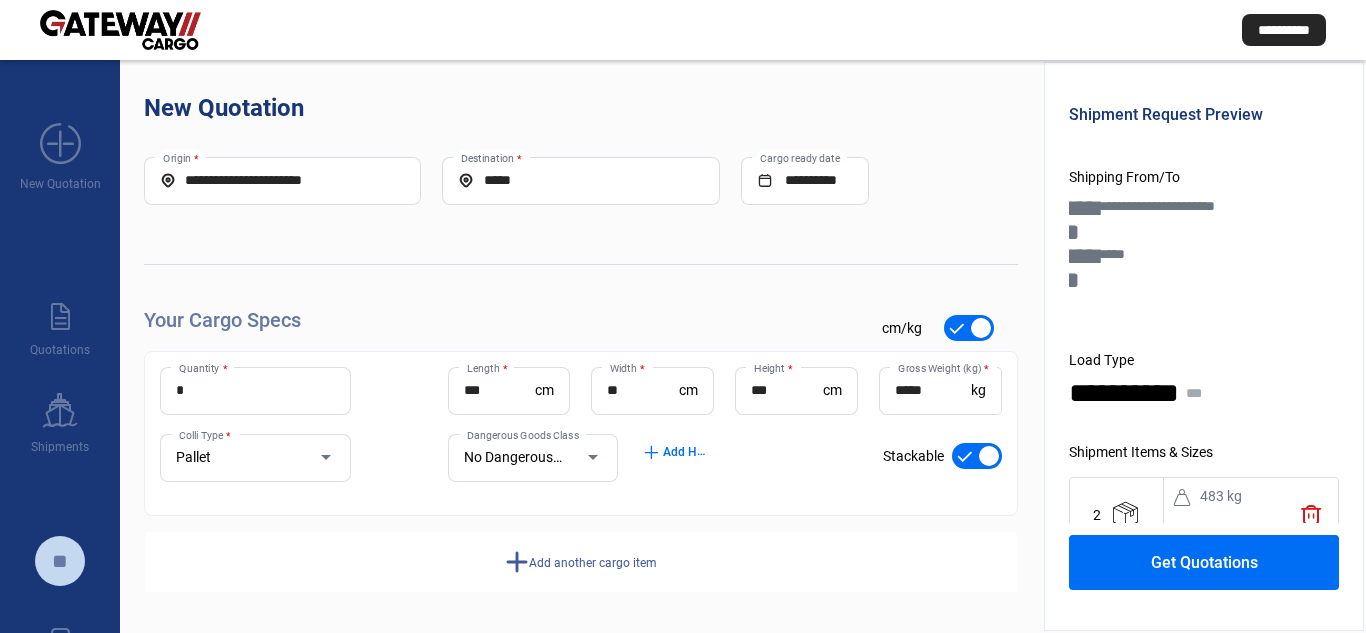 click on "Add another cargo item" at bounding box center [593, 563] 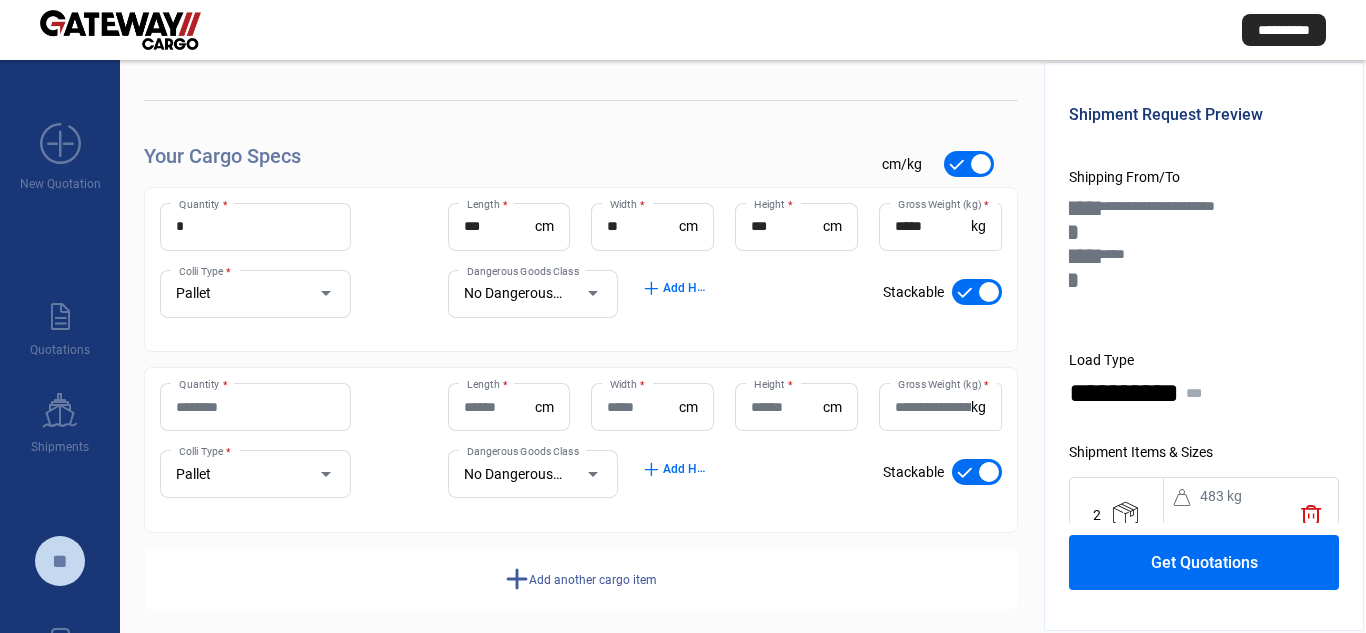 scroll, scrollTop: 191, scrollLeft: 0, axis: vertical 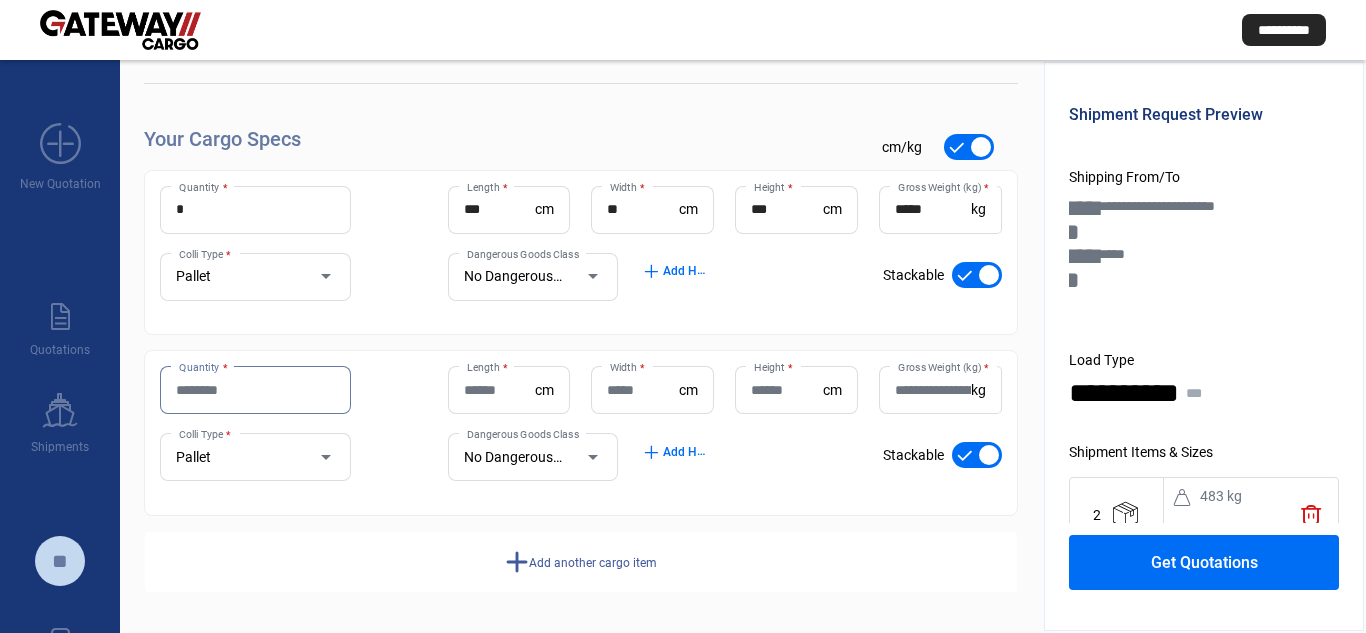 click on "Quantity *" at bounding box center [255, 390] 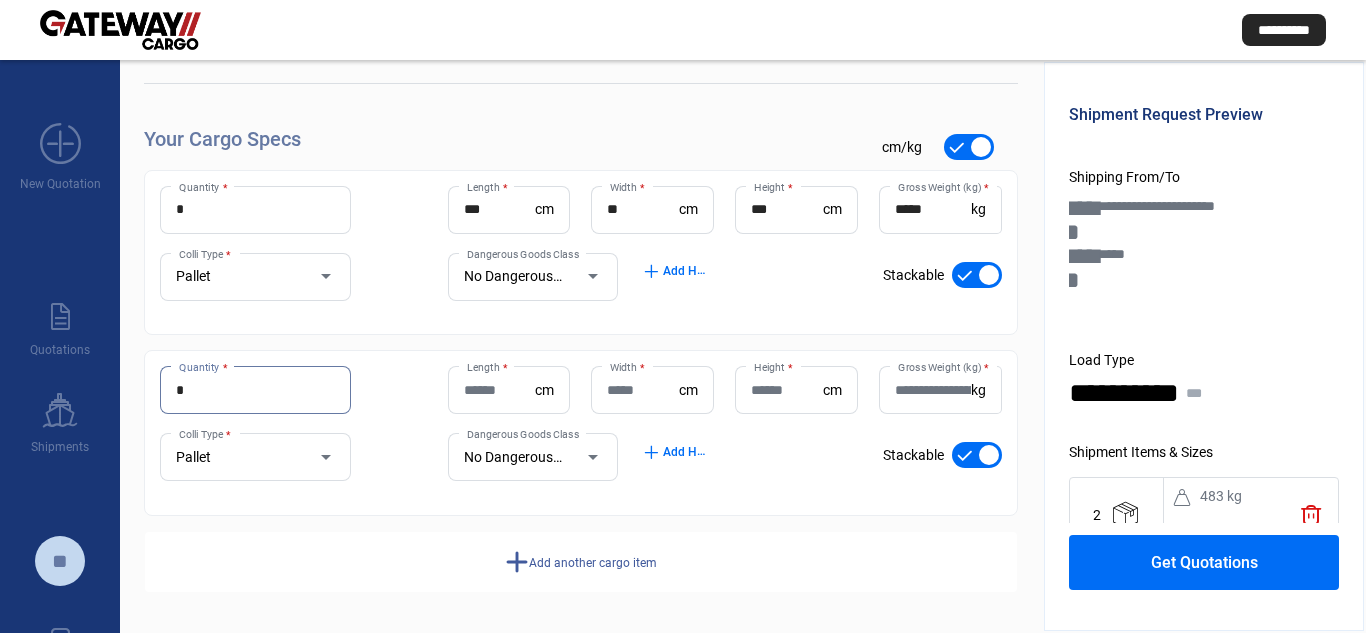 type on "*" 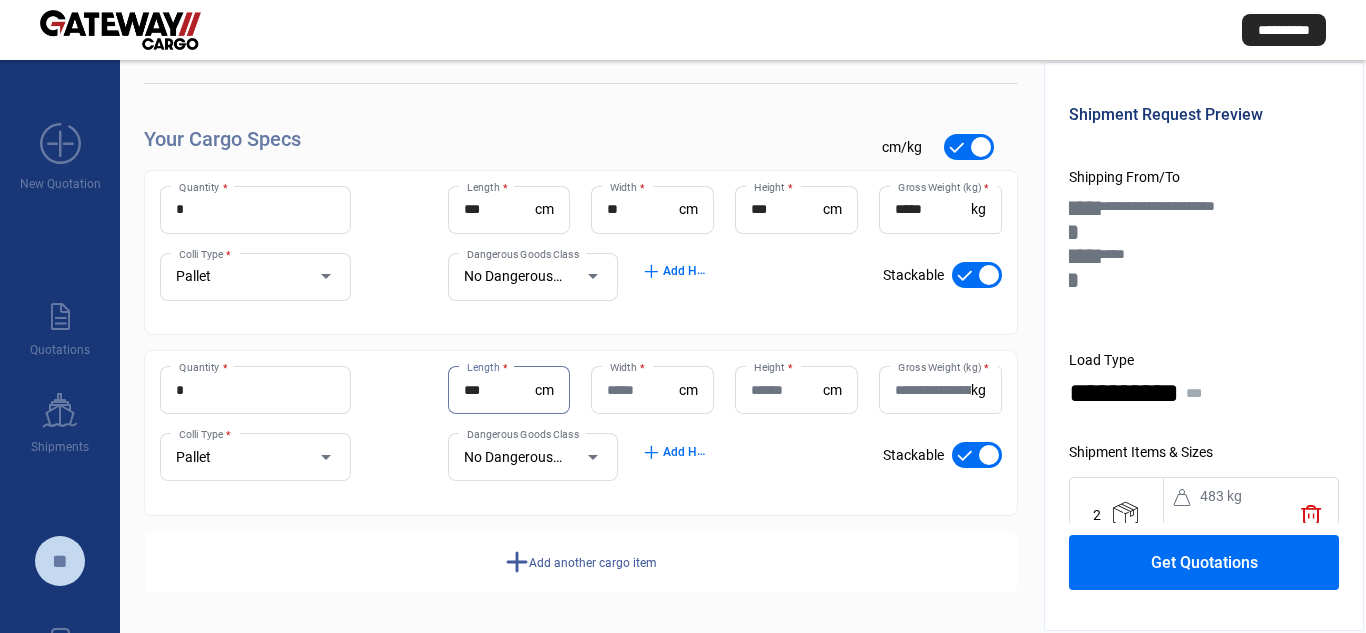 type on "***" 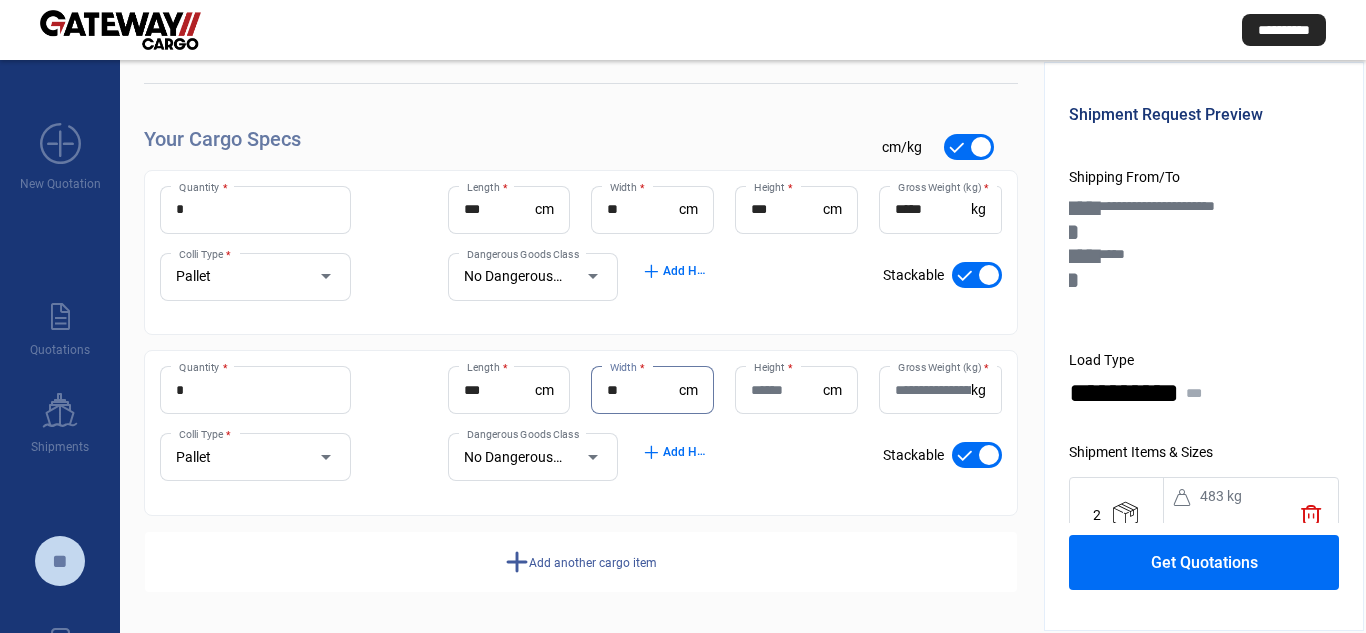 type on "**" 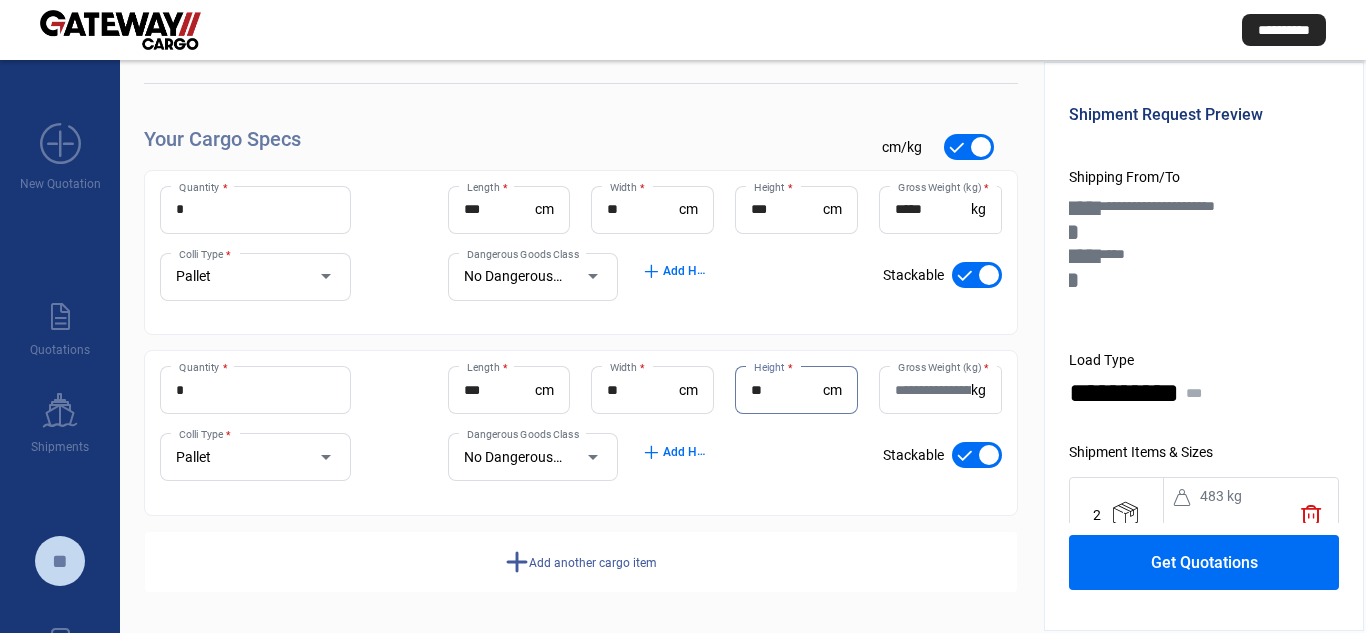 type on "**" 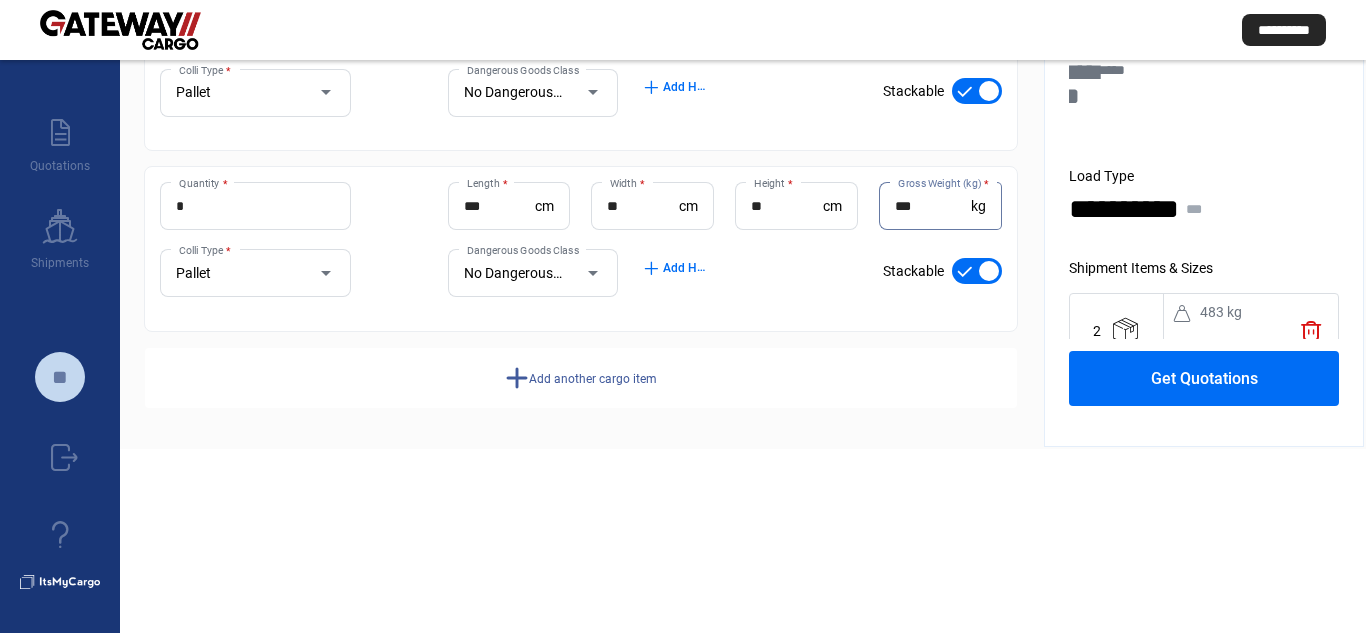 scroll, scrollTop: 186, scrollLeft: 0, axis: vertical 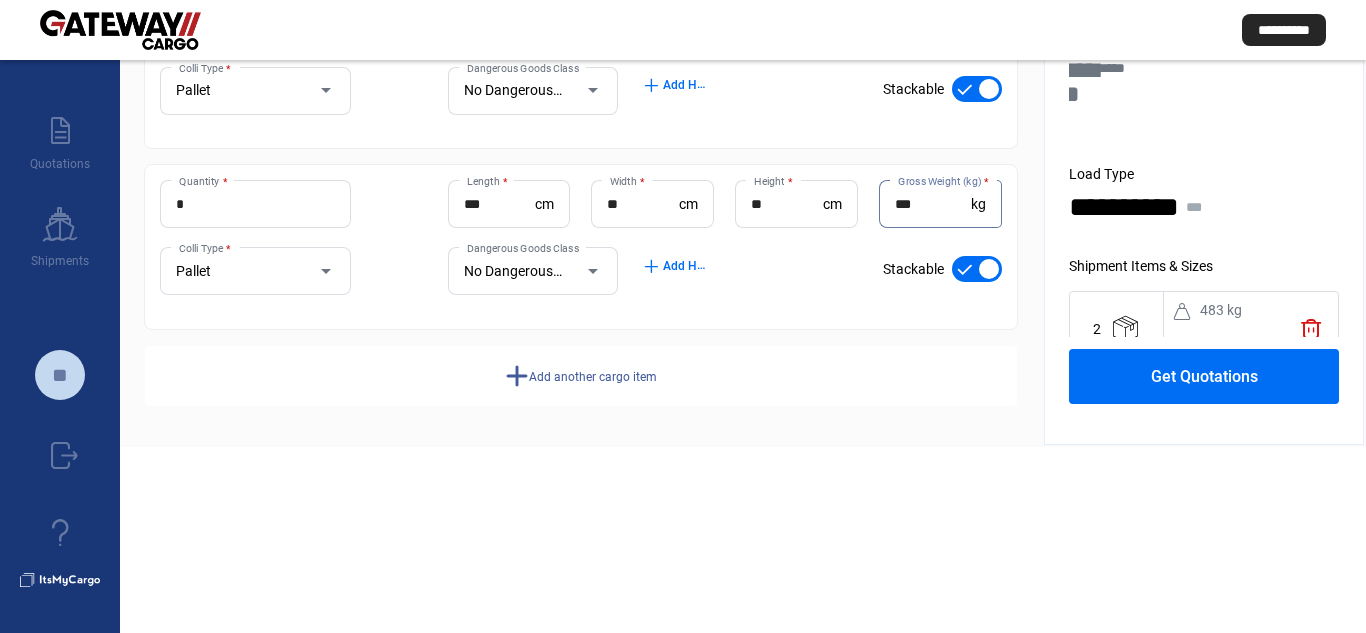 type on "***" 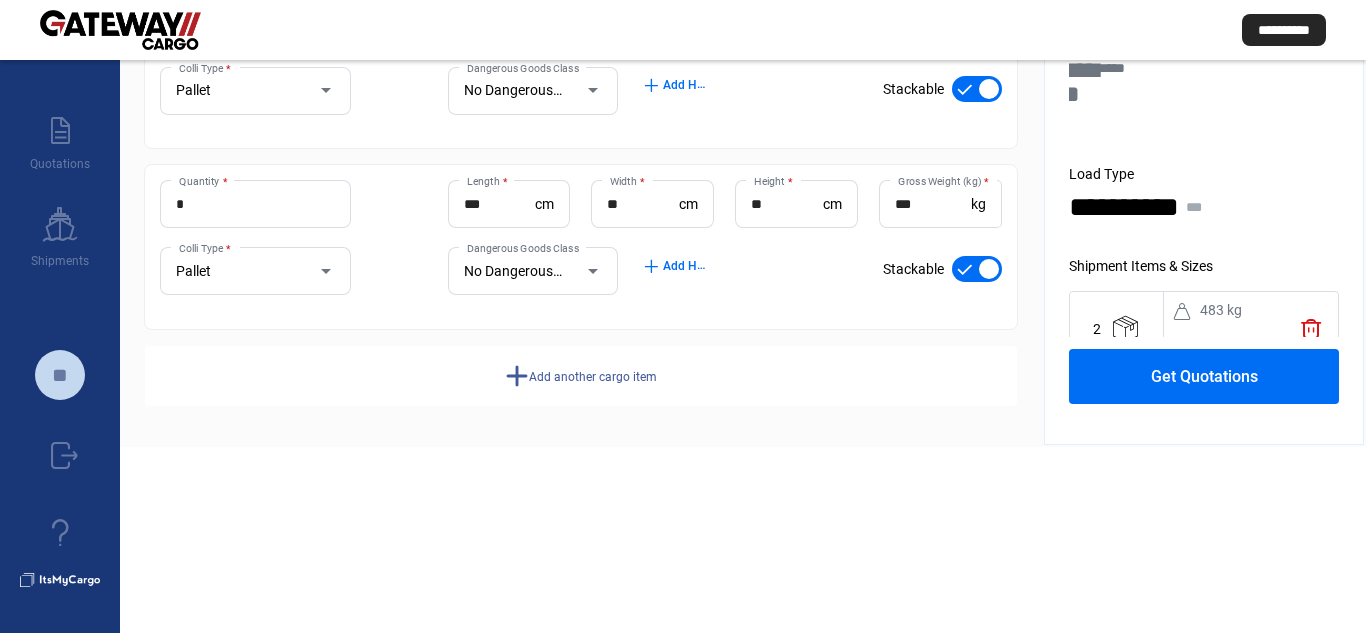 click on "Add another cargo item" at bounding box center [593, 376] 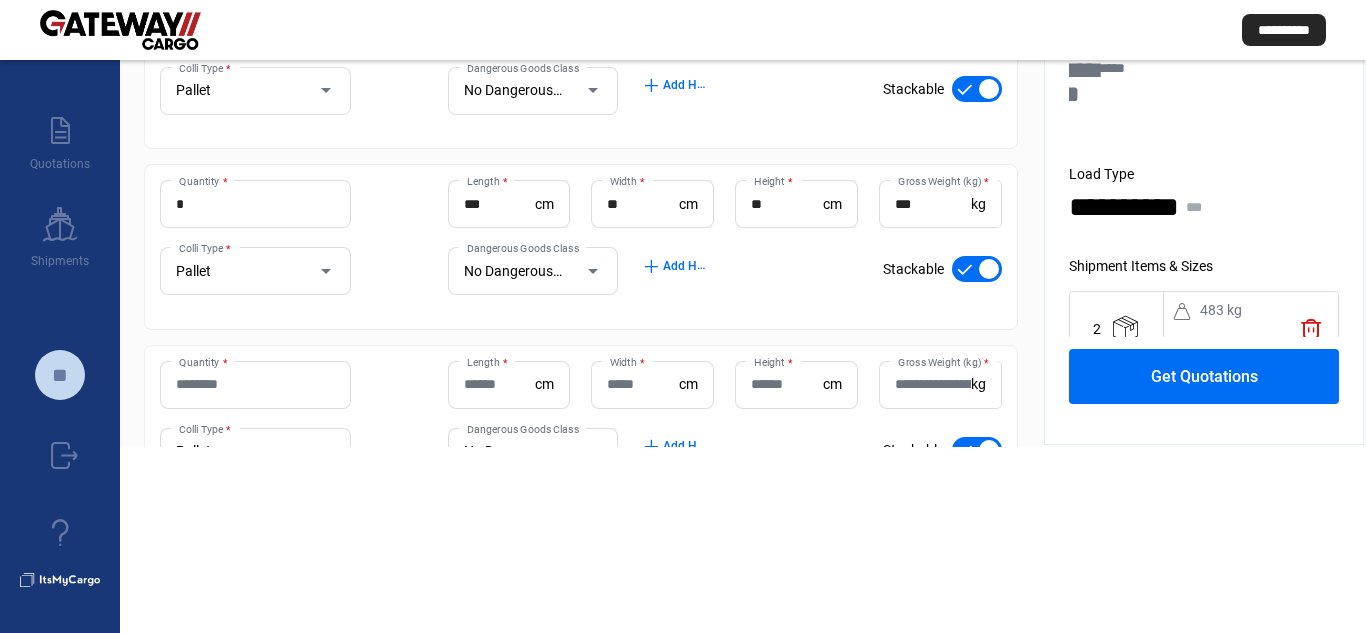 click on "Quantity *" at bounding box center [255, 384] 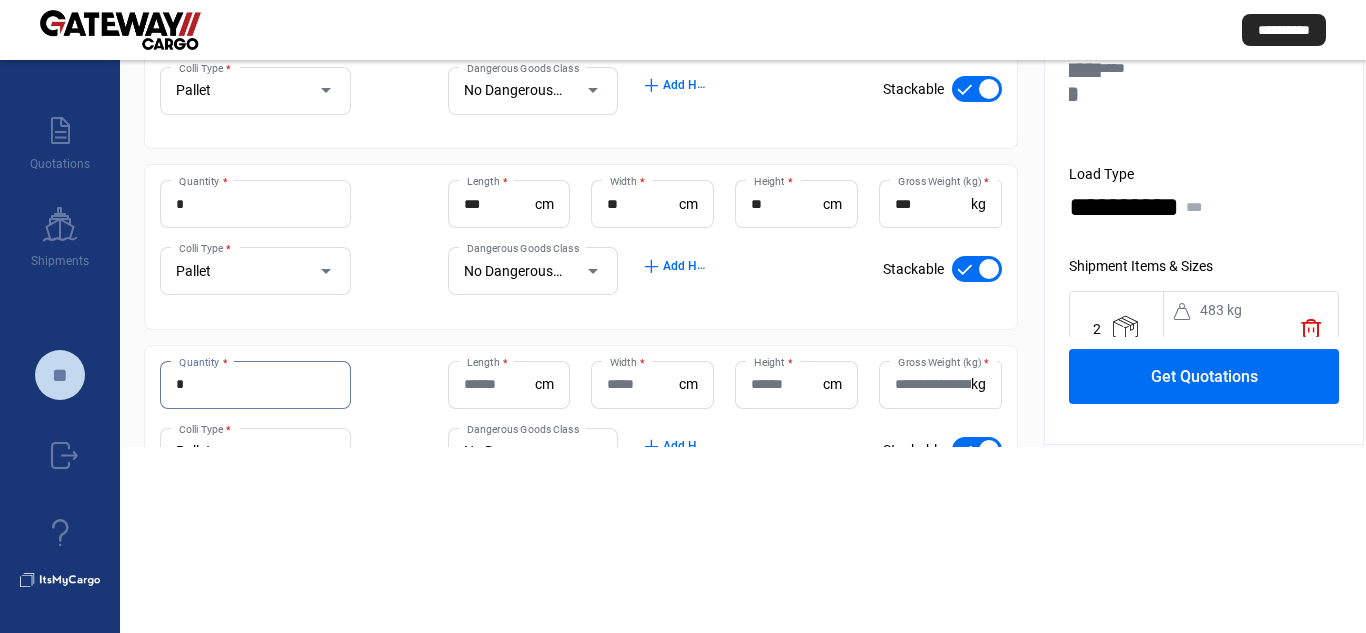 type on "*" 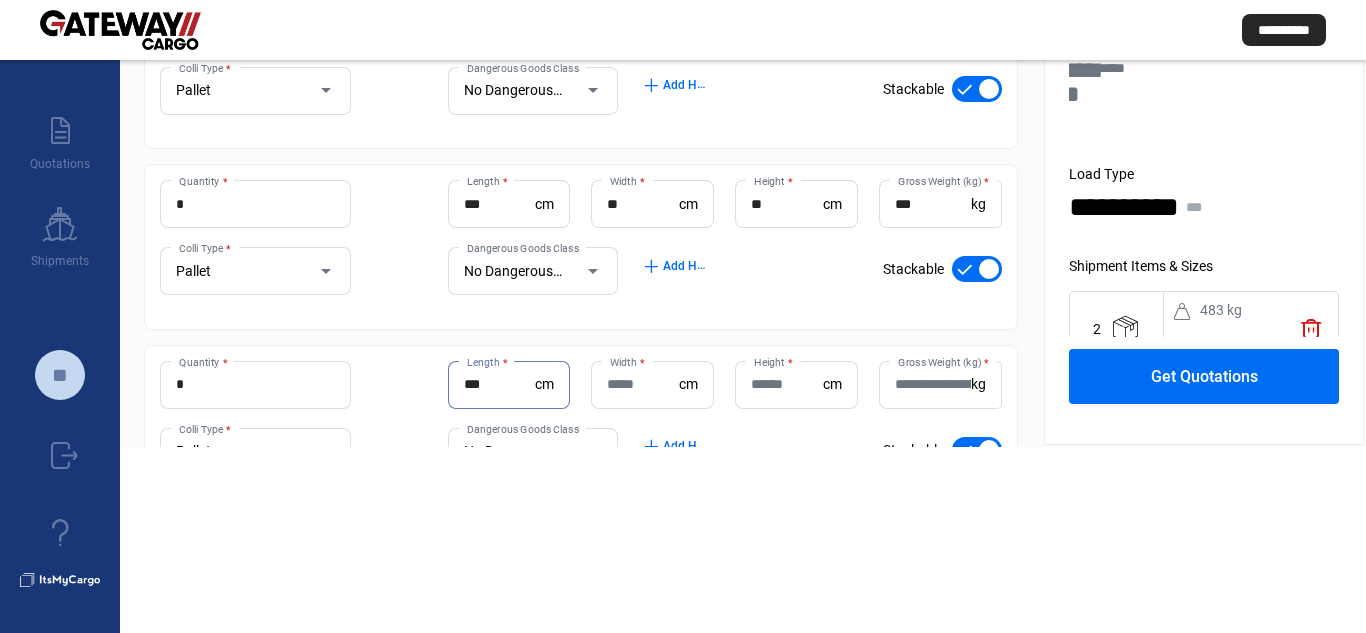 type on "***" 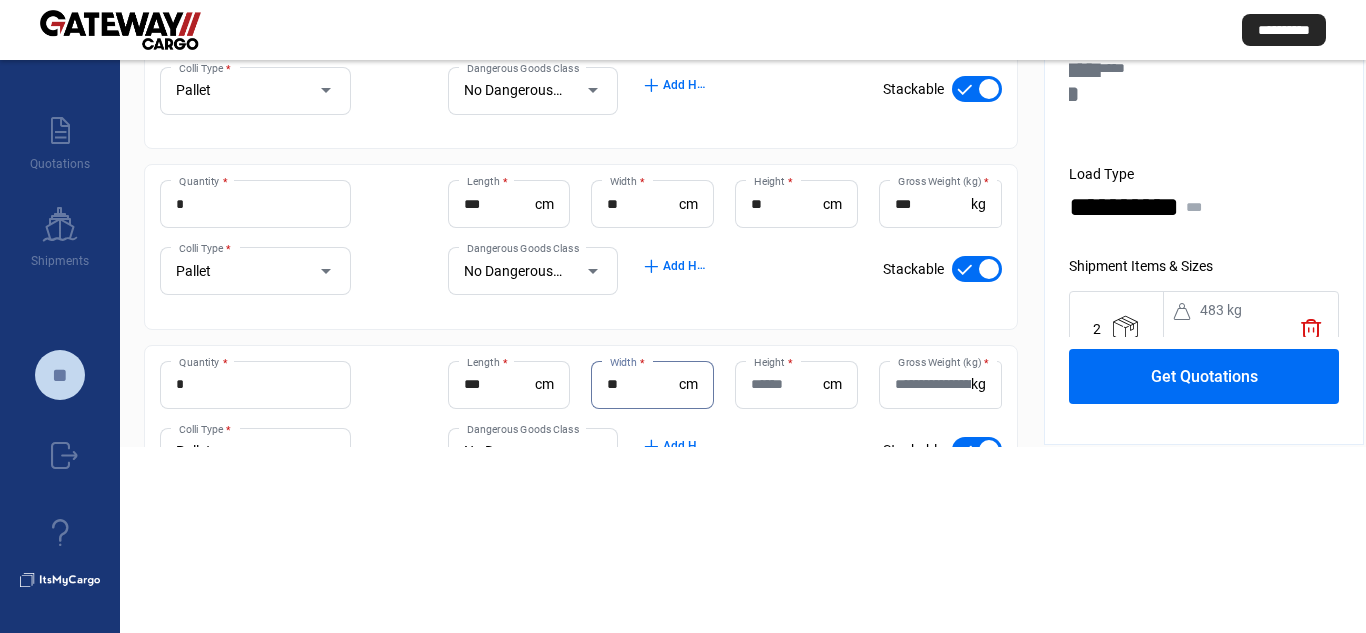 type on "**" 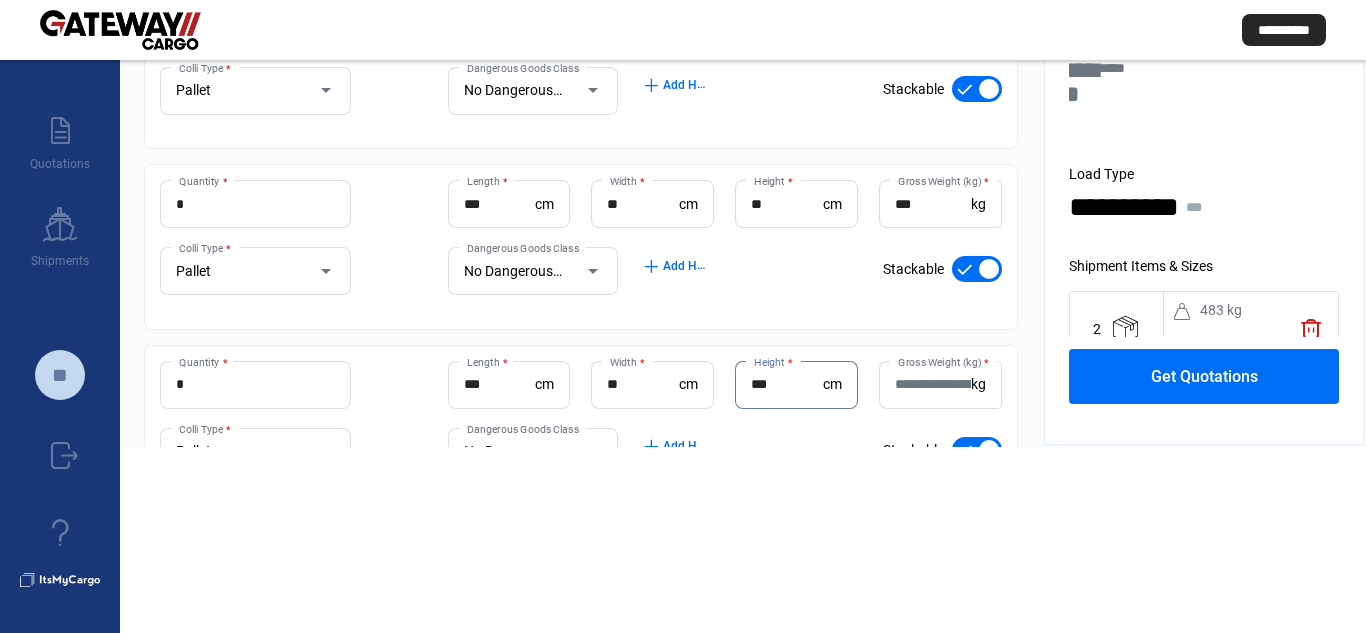 type on "***" 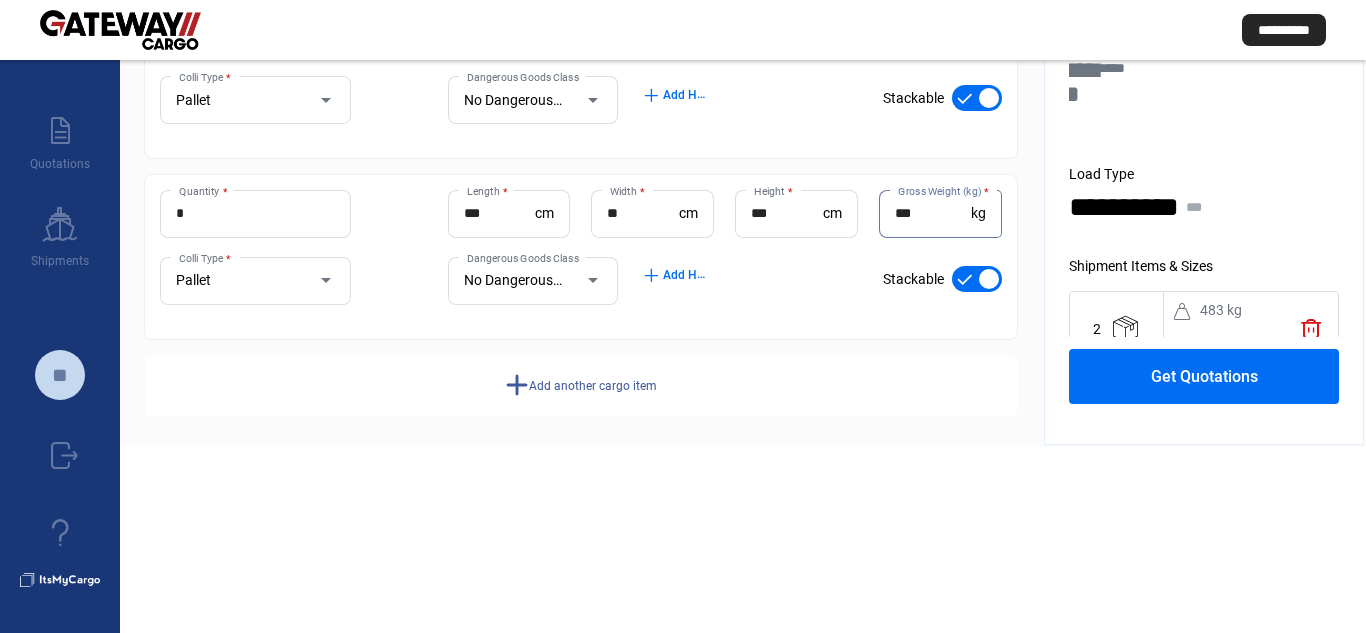 scroll, scrollTop: 372, scrollLeft: 0, axis: vertical 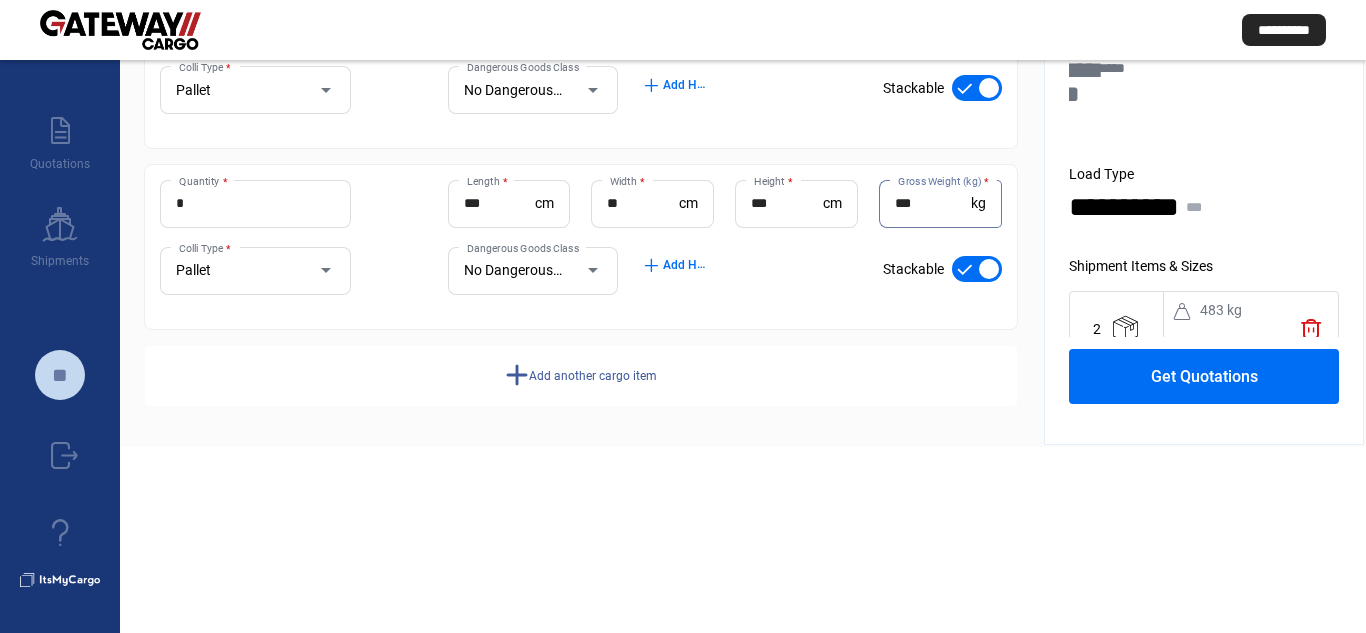 type on "***" 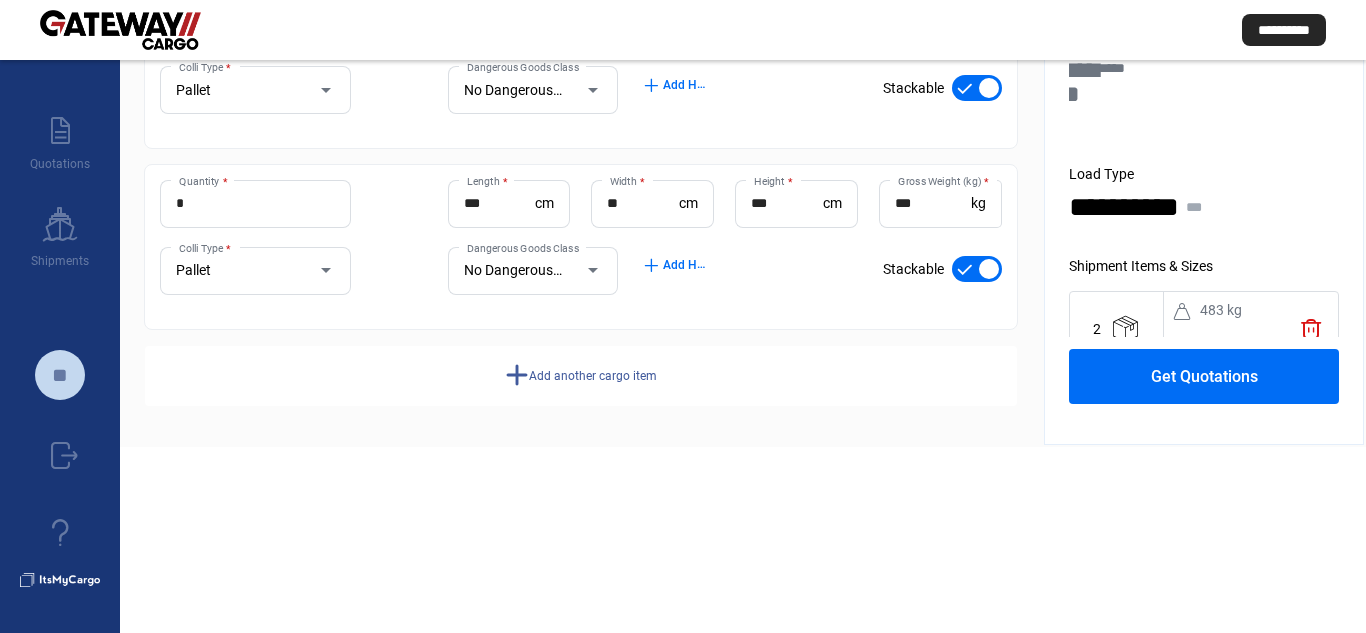 click on "Add another cargo item" at bounding box center [593, 376] 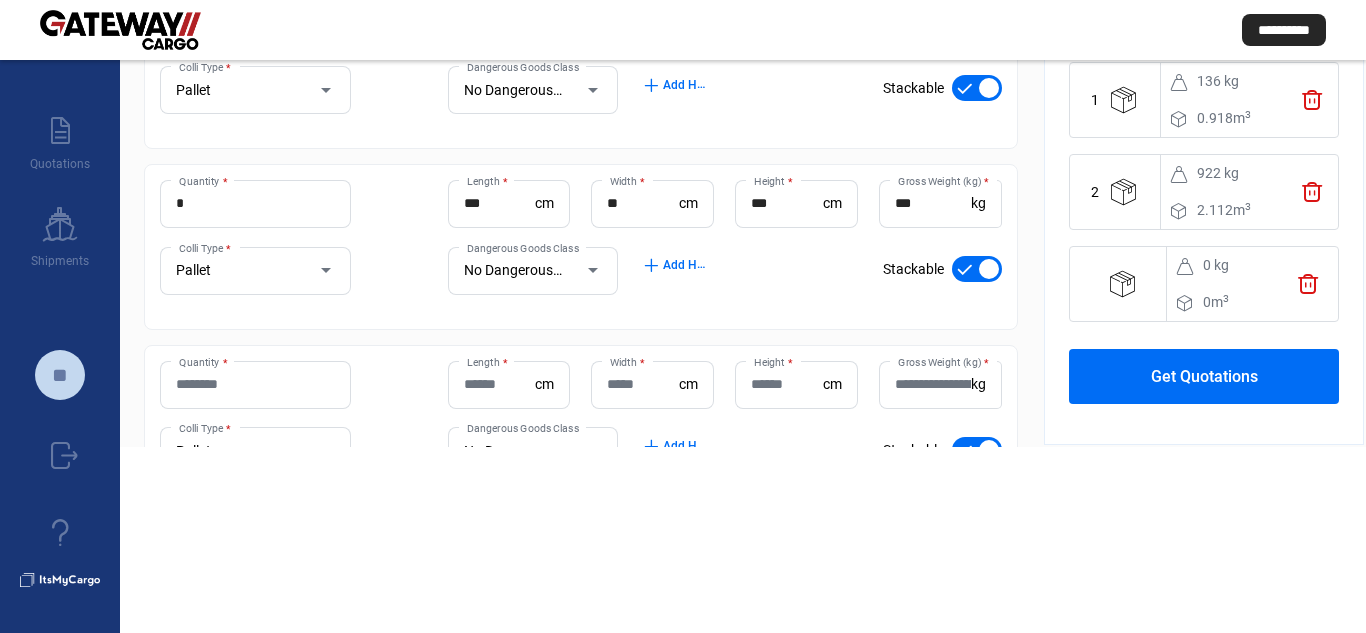 scroll, scrollTop: 323, scrollLeft: 0, axis: vertical 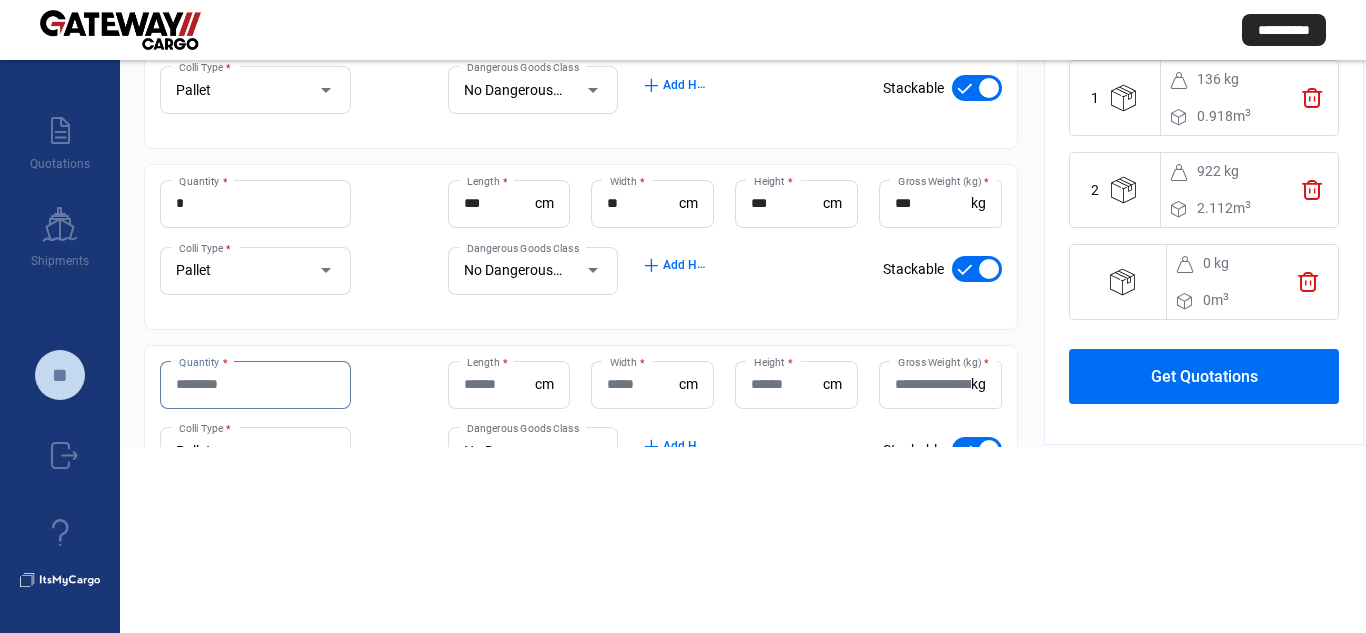click on "Quantity *" at bounding box center [255, 384] 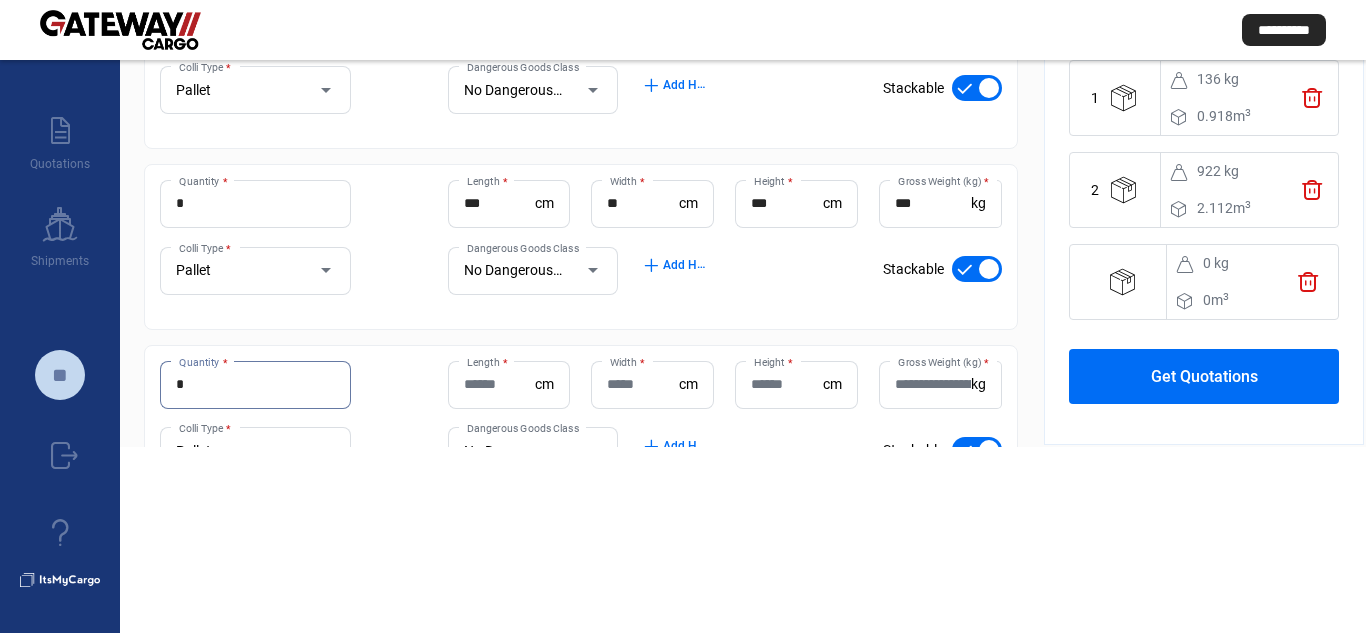 type on "*" 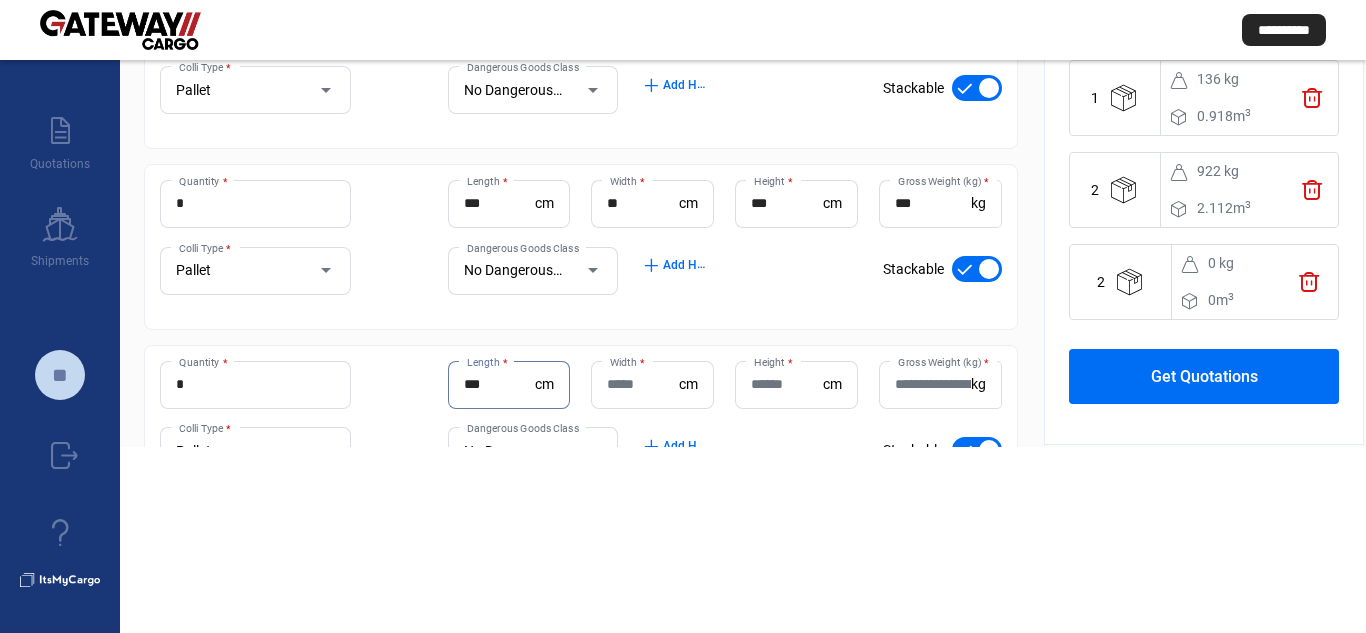 type on "***" 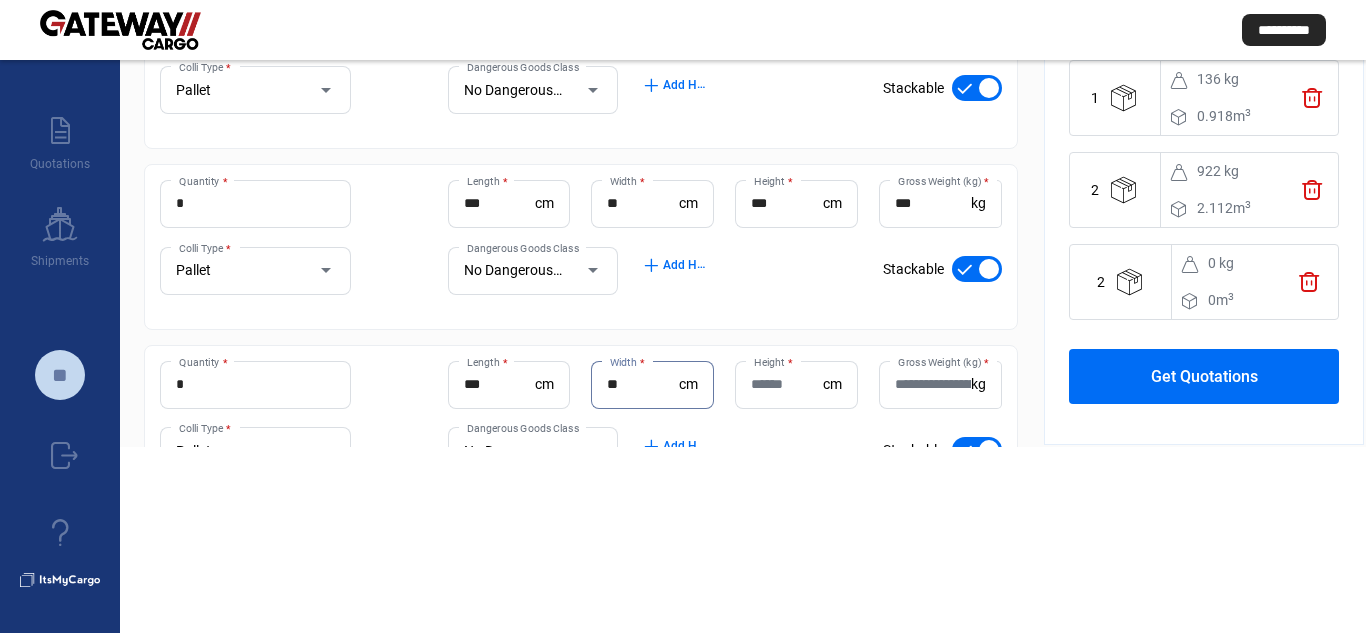 type on "**" 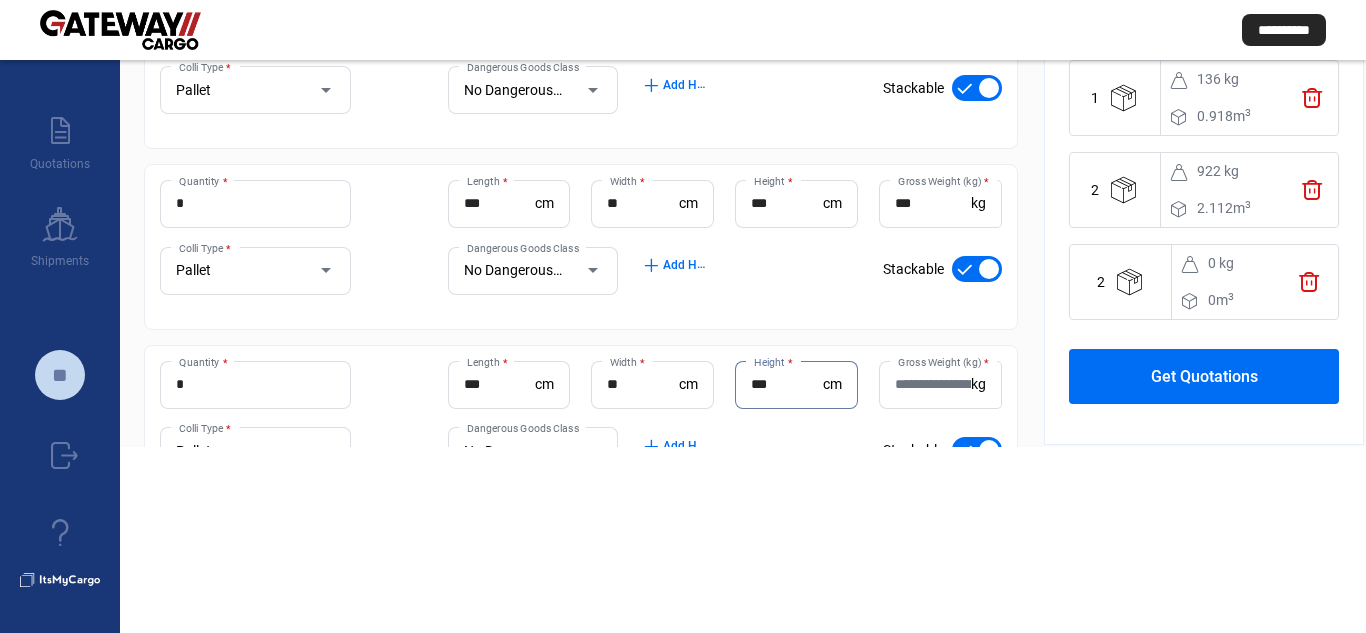 type on "***" 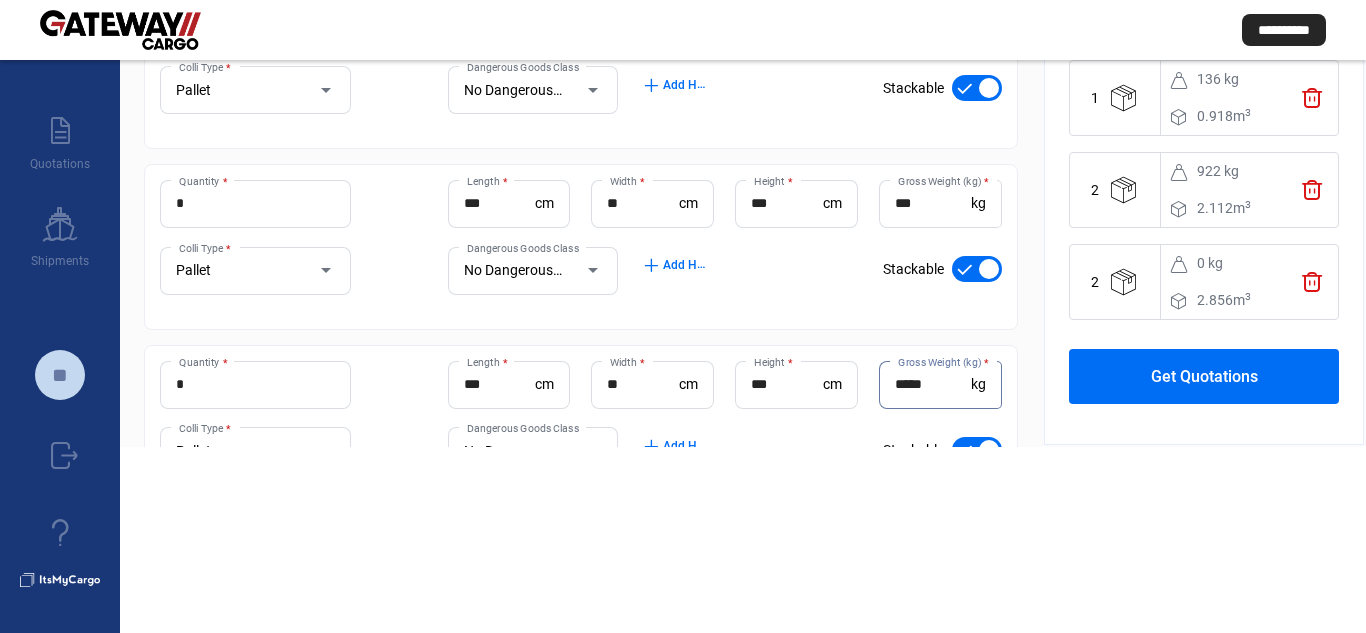type on "*****" 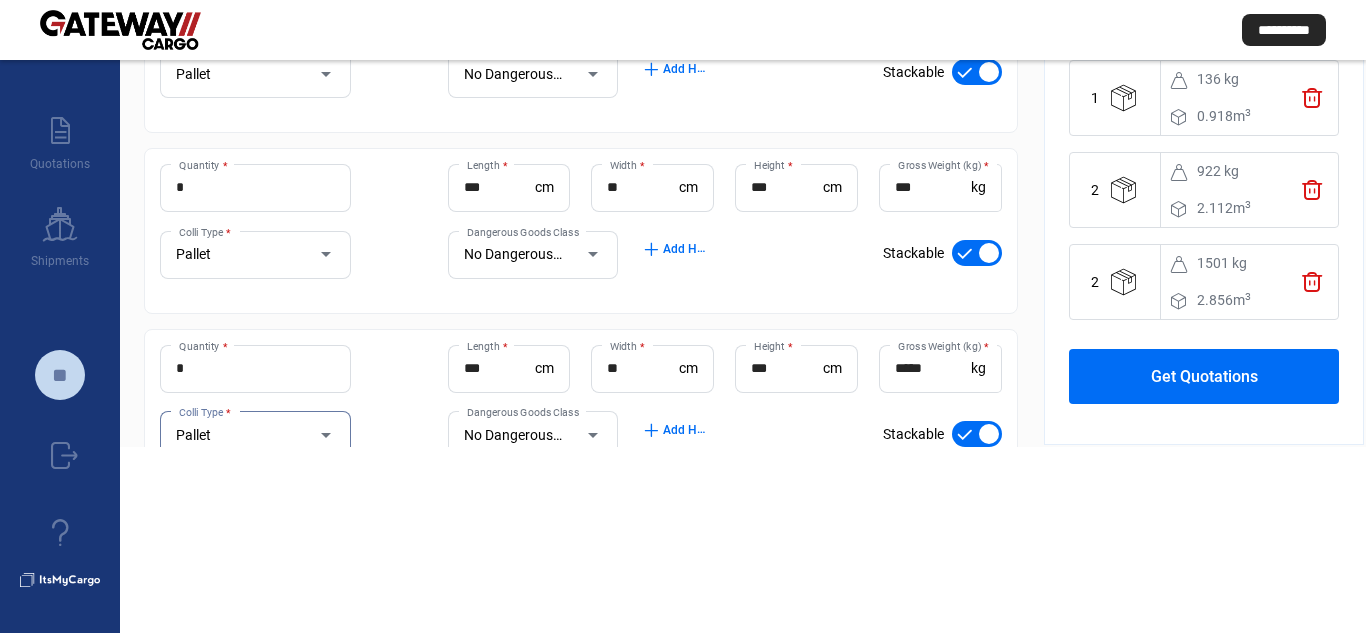 click on "Get Quotations" at bounding box center (1204, 376) 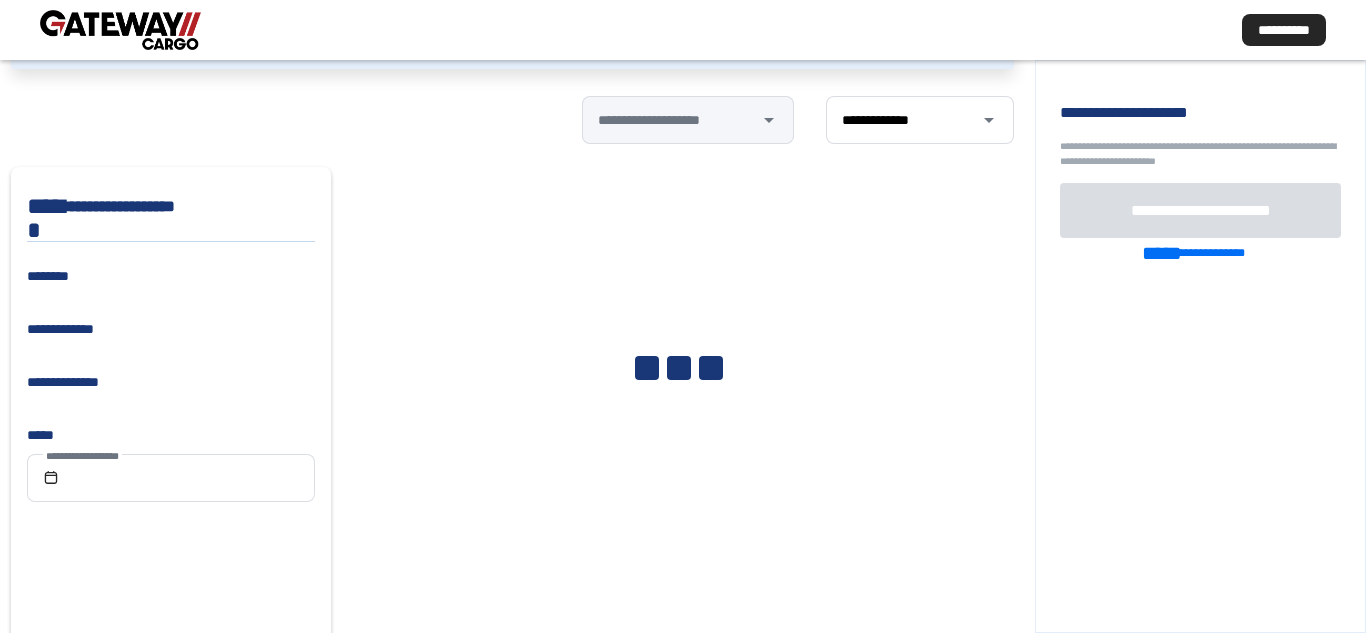 scroll, scrollTop: 186, scrollLeft: 0, axis: vertical 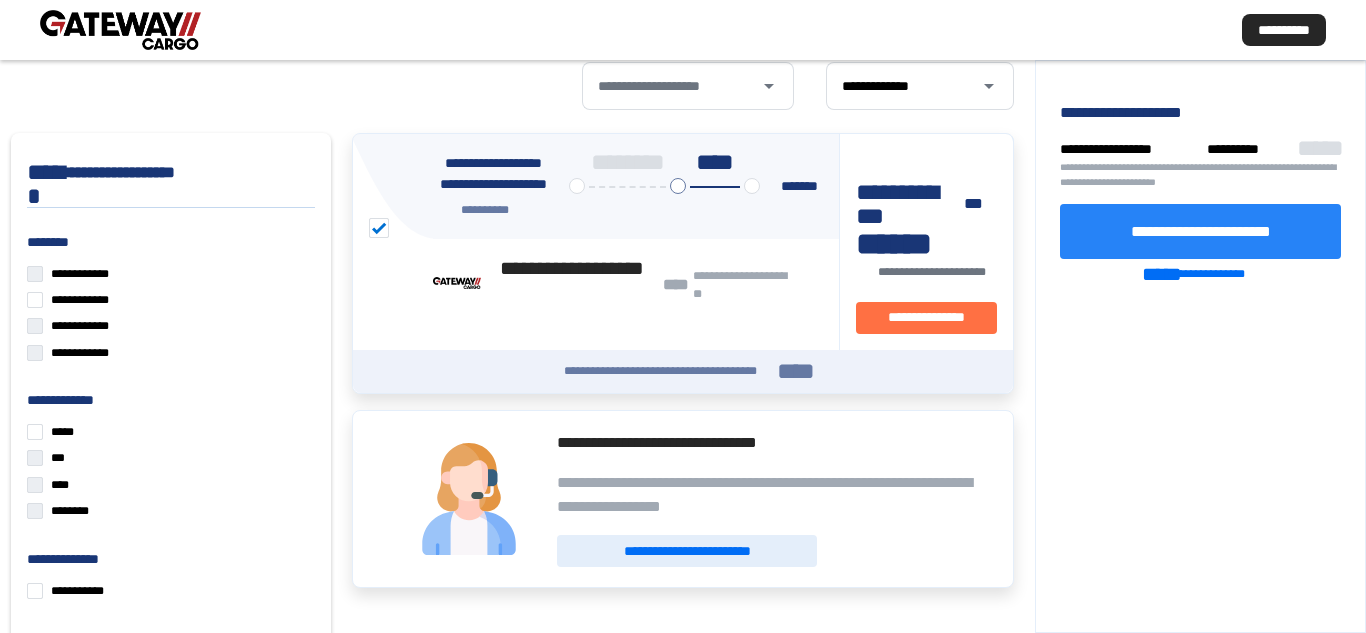 click on "**********" at bounding box center (1201, 230) 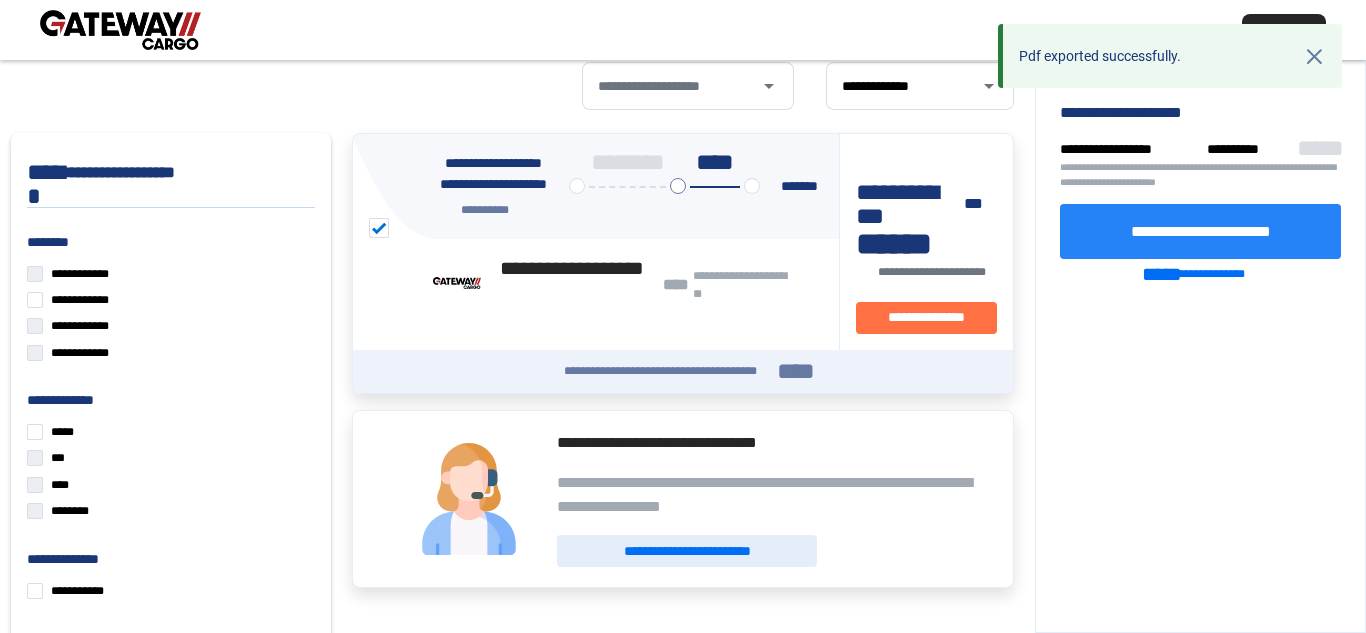 click on "**********" at bounding box center [1201, 230] 